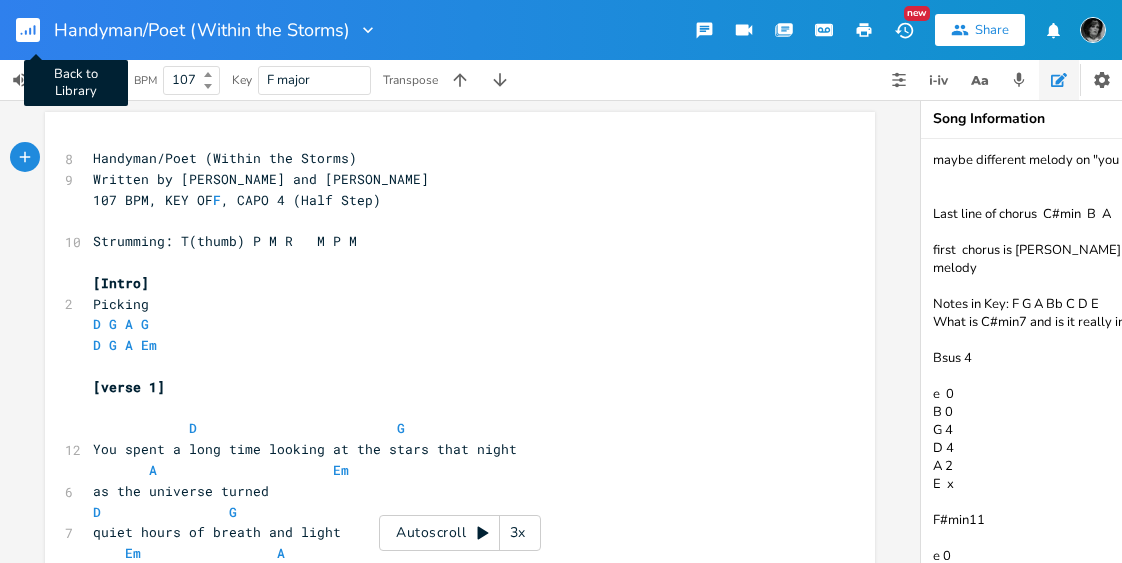 scroll, scrollTop: 0, scrollLeft: 0, axis: both 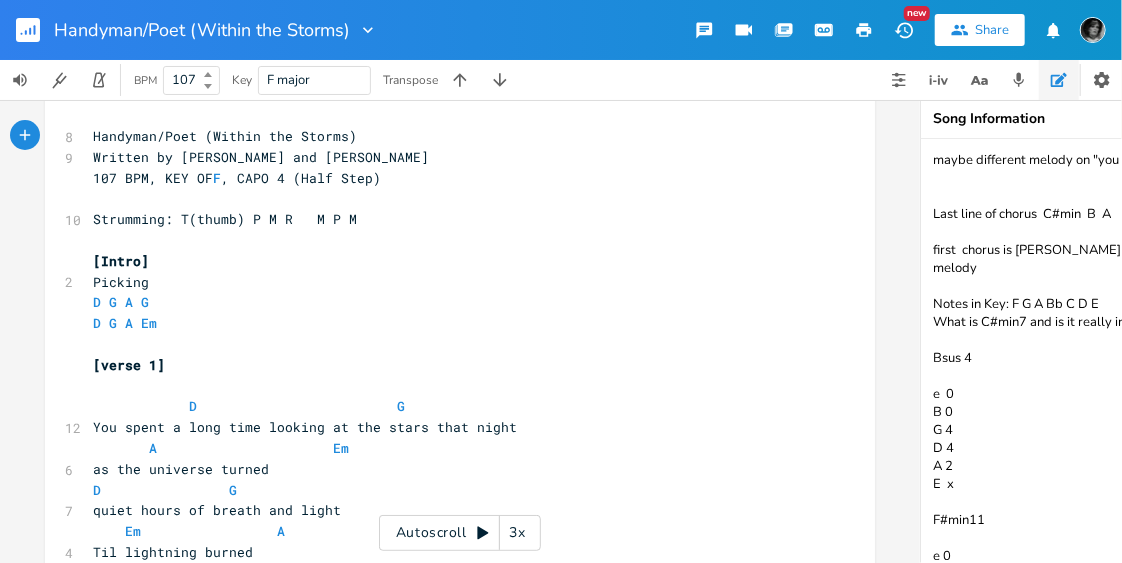 click 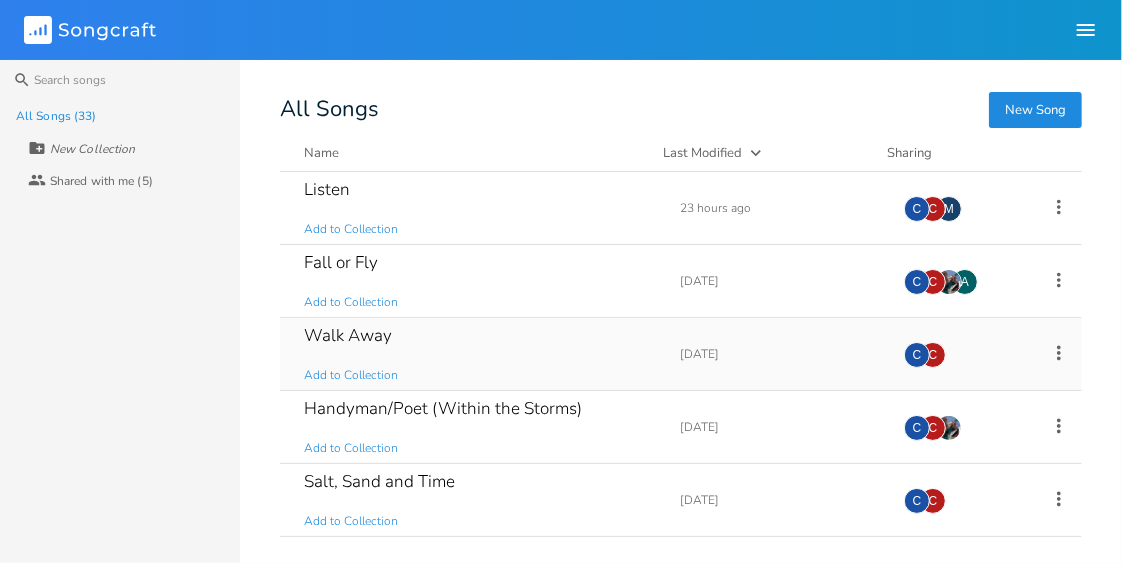 click on "Walk Away" at bounding box center (348, 335) 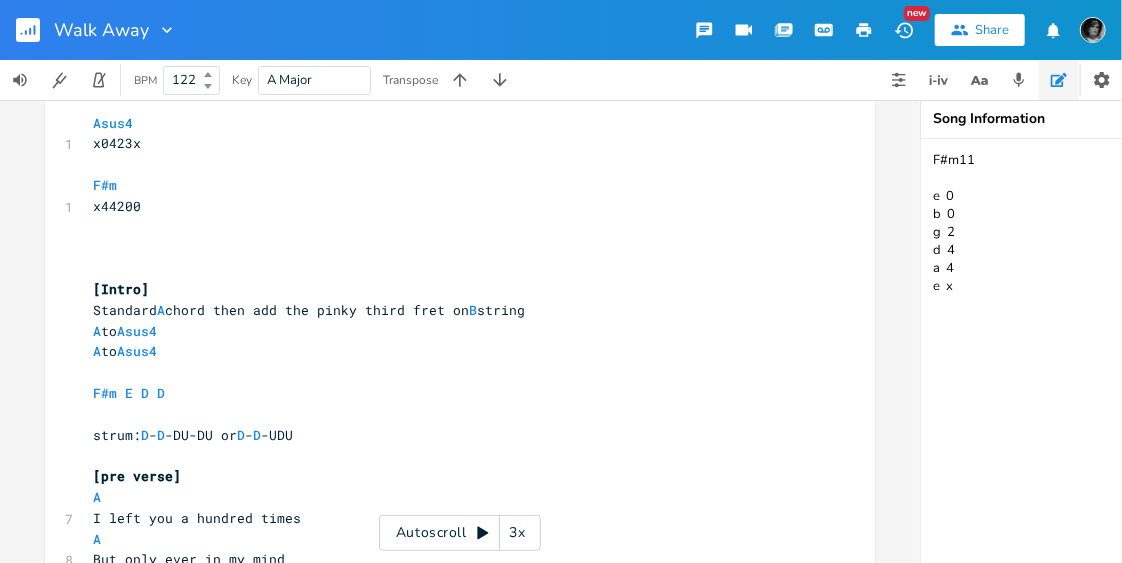 scroll, scrollTop: 225, scrollLeft: 0, axis: vertical 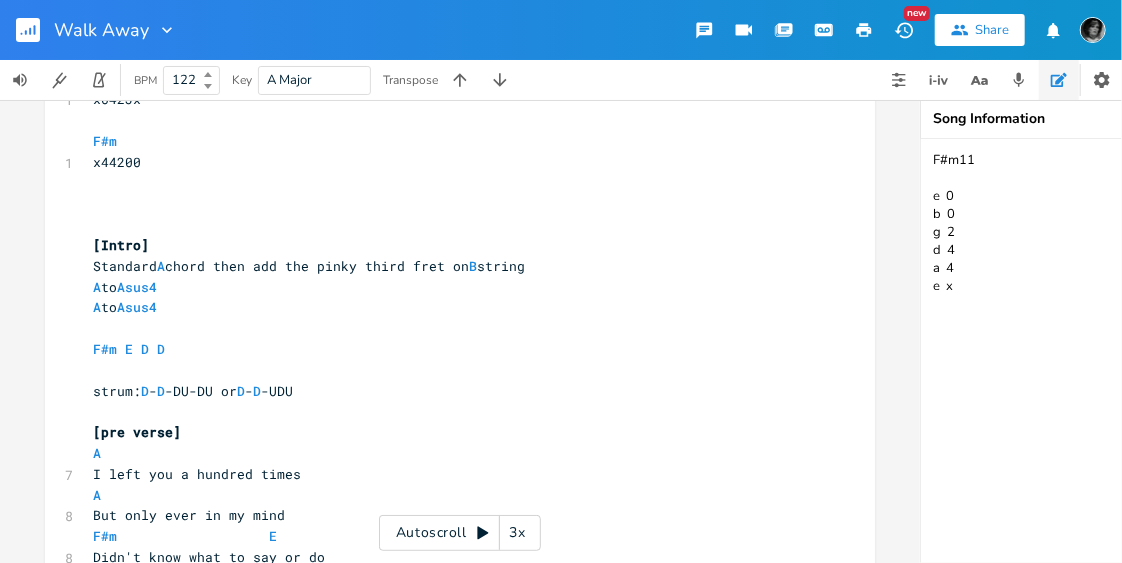 click on "Song Information F#m11
e  0
b  0
g  2
d  4
a  4
e  x" at bounding box center (1120, 331) 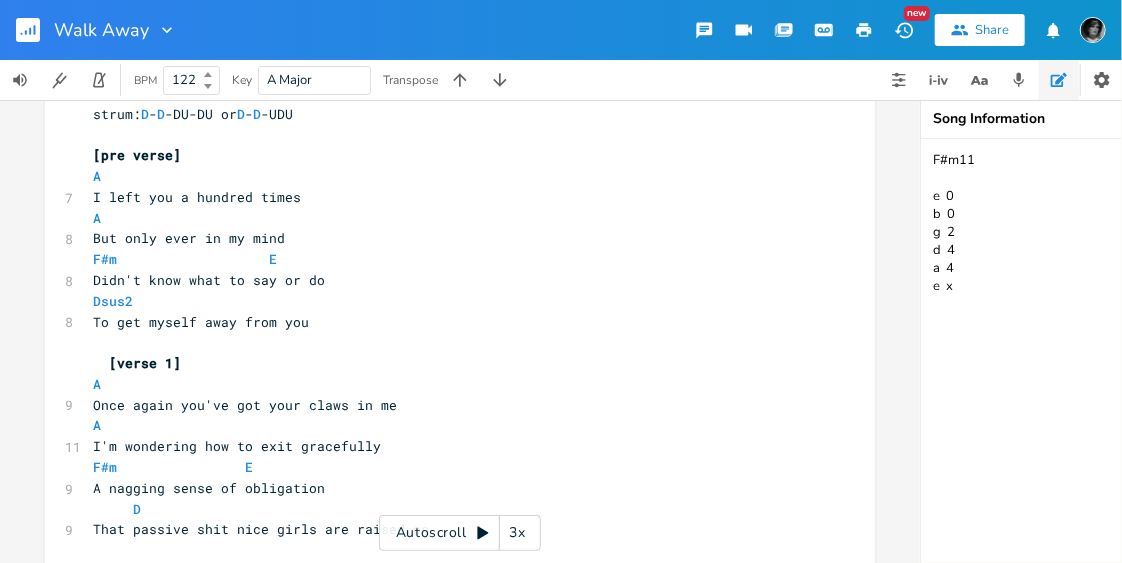 scroll, scrollTop: 476, scrollLeft: 0, axis: vertical 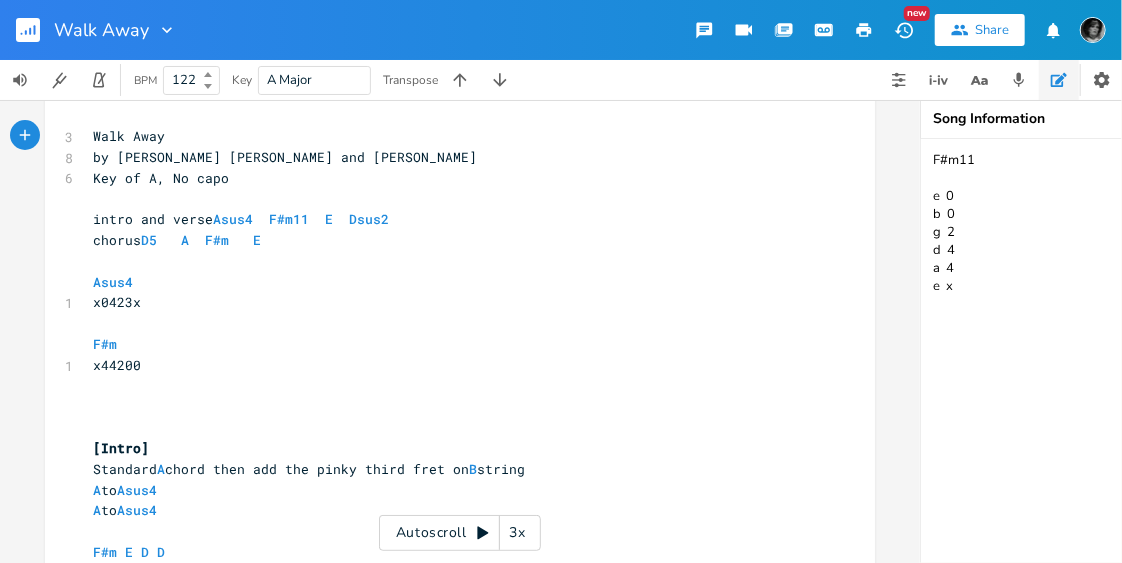 click on "x0423x" at bounding box center [450, 302] 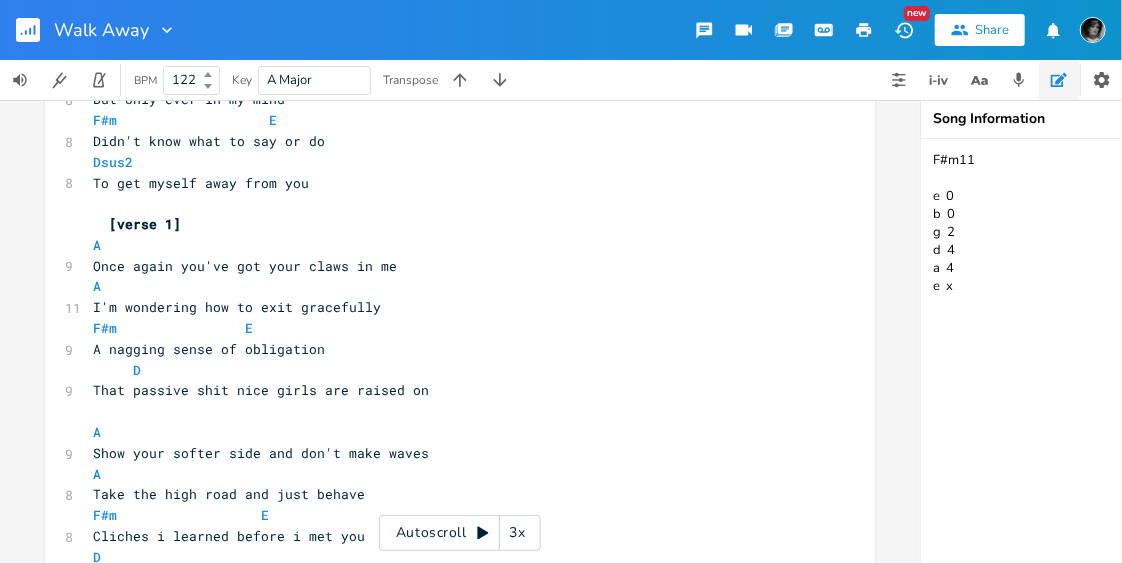 scroll, scrollTop: 658, scrollLeft: 0, axis: vertical 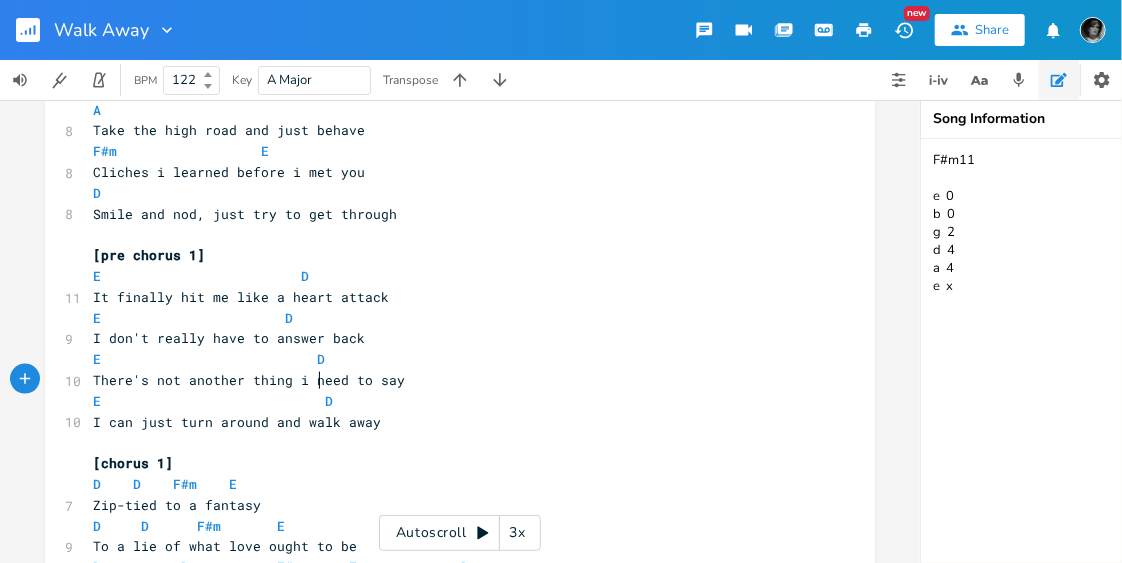 click on "There's not another thing i need to say" at bounding box center [249, 380] 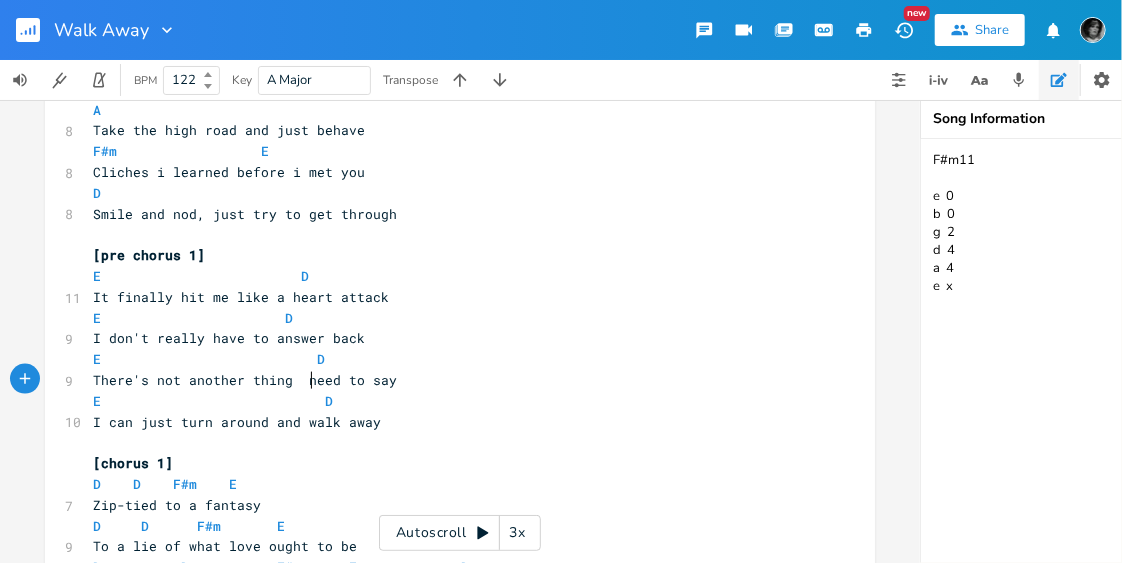 scroll, scrollTop: 0, scrollLeft: 1, axis: horizontal 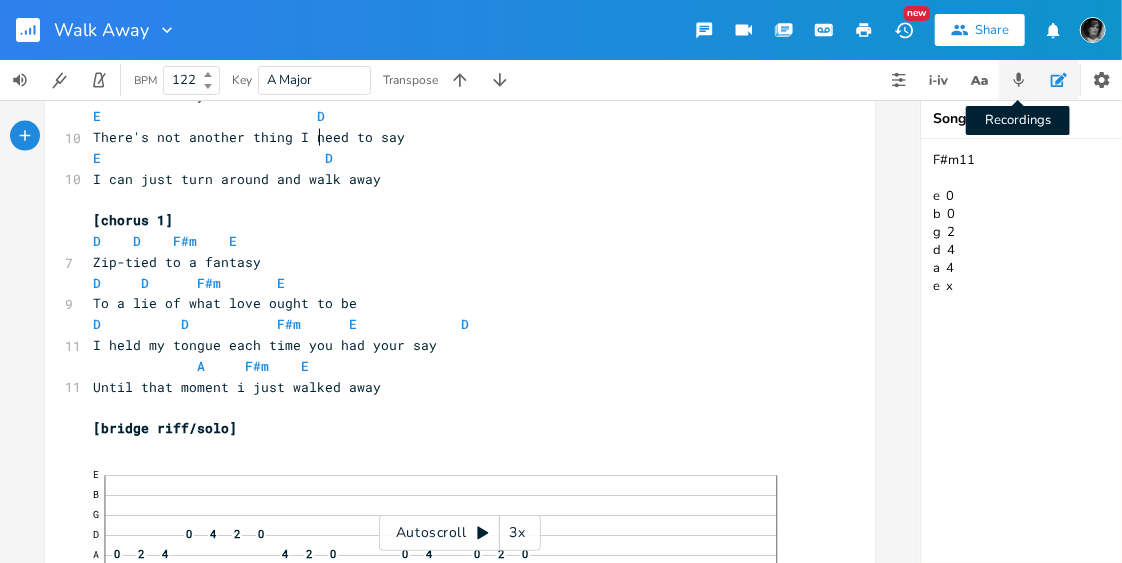 type on "I" 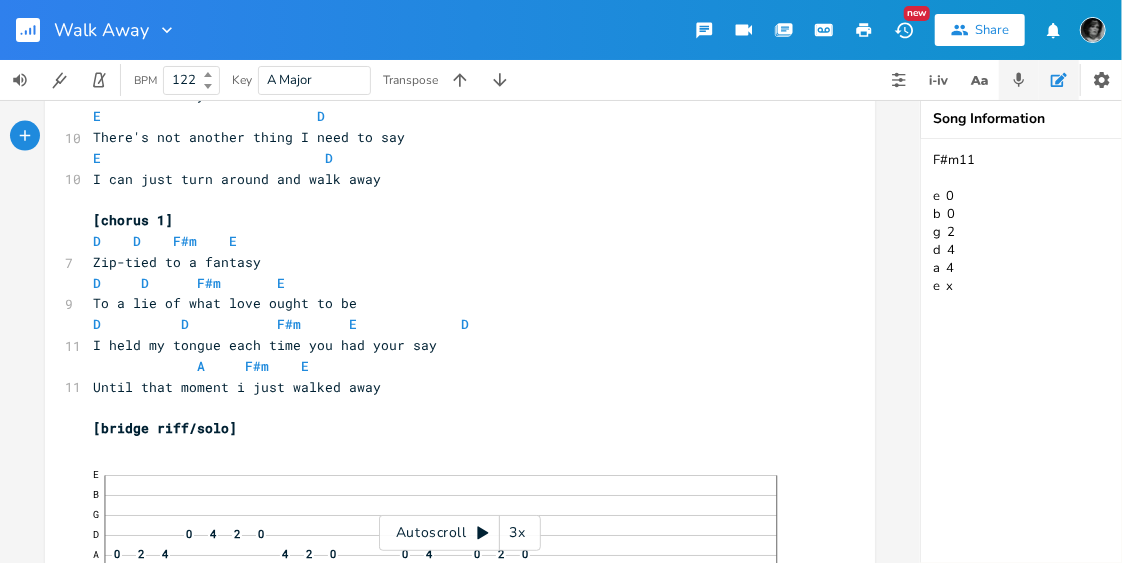 click 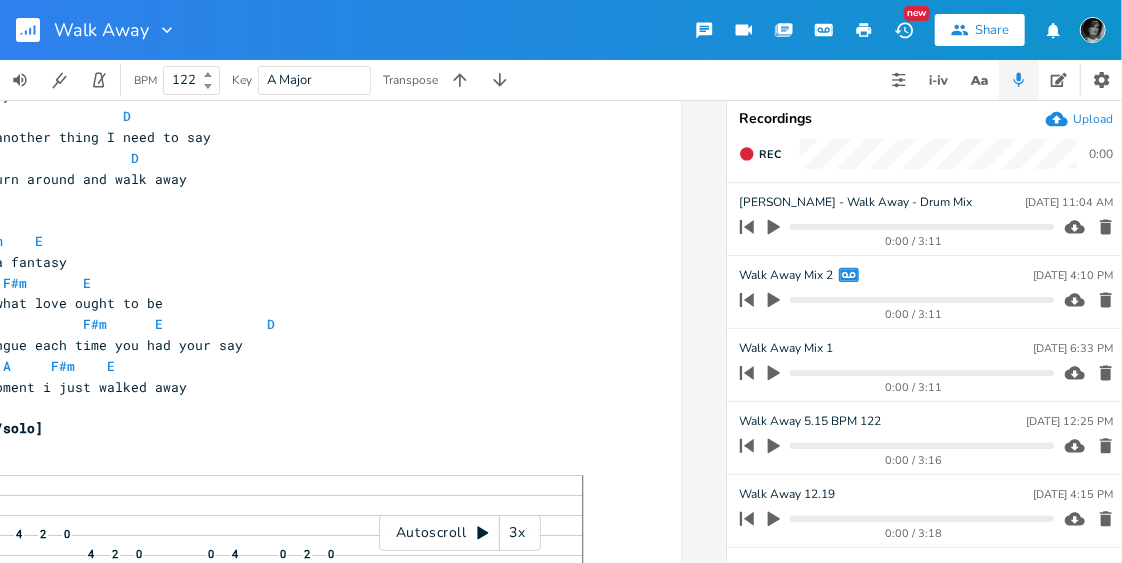 scroll, scrollTop: 0, scrollLeft: 198, axis: horizontal 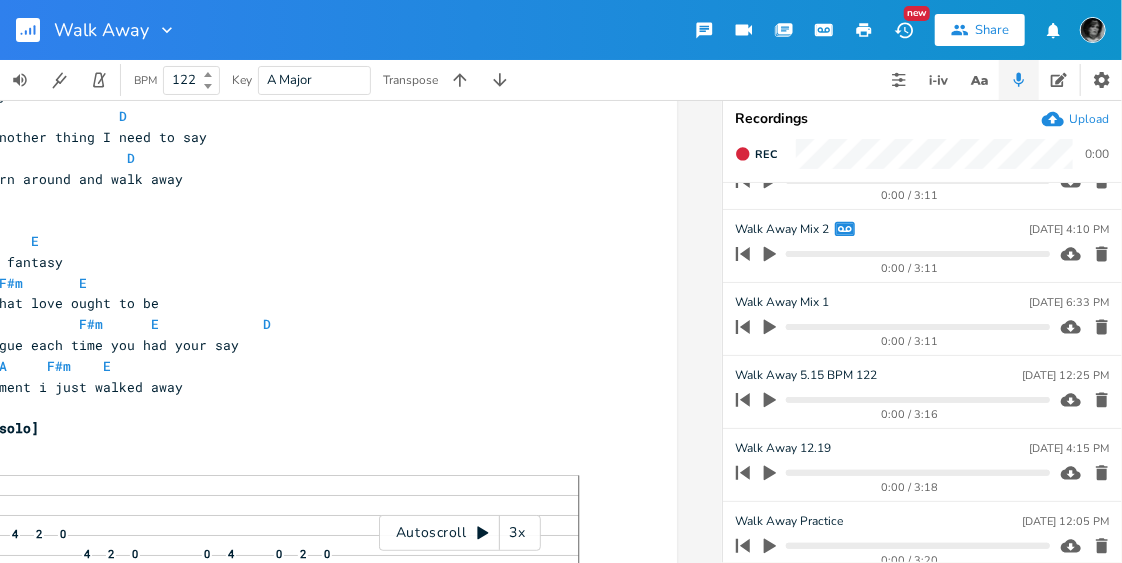 click 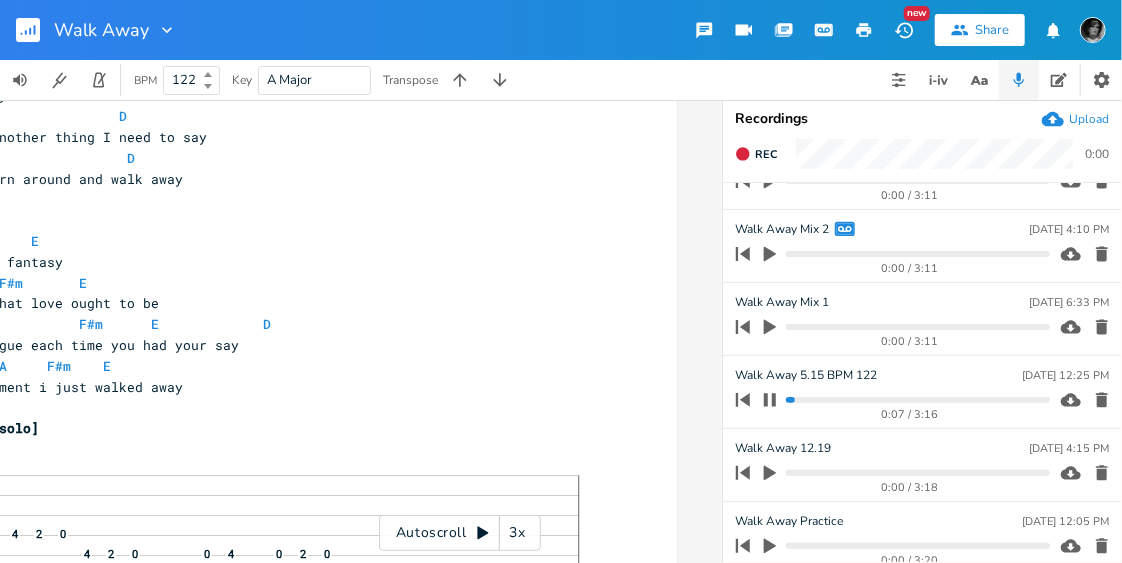 click 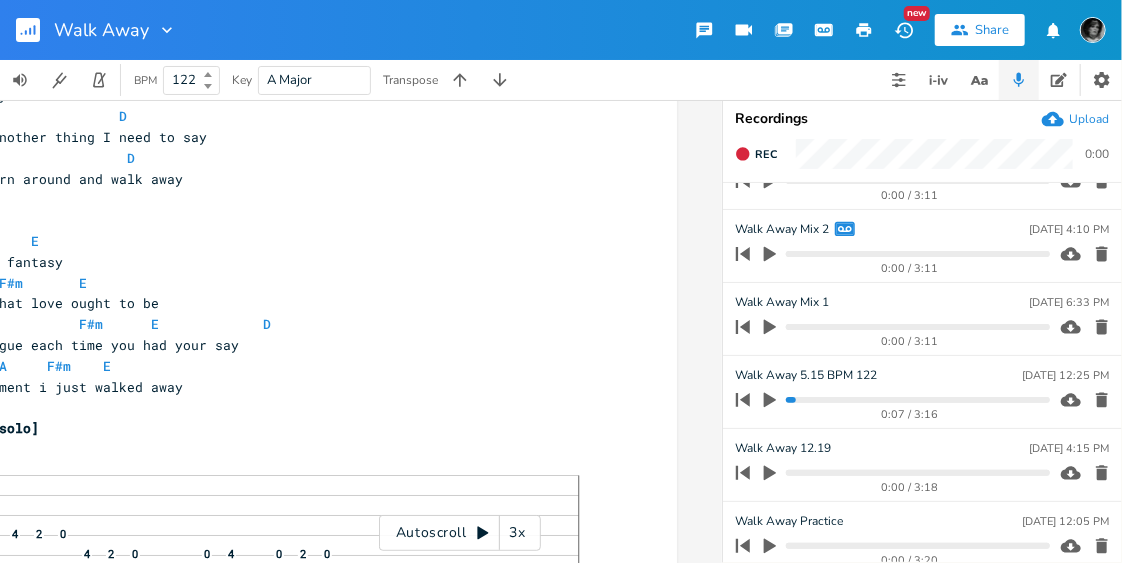 click 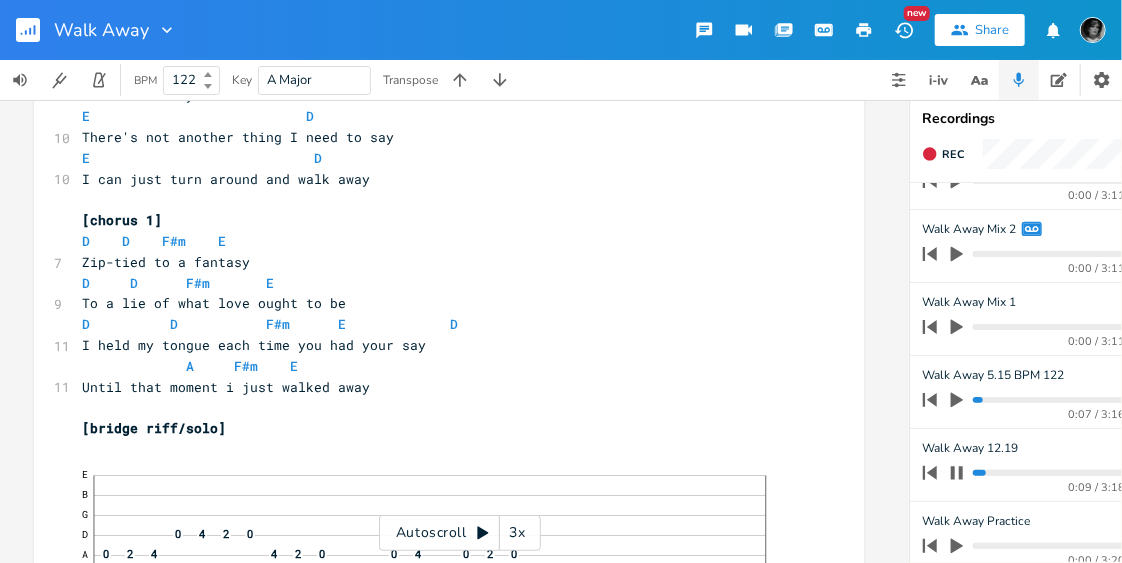 scroll, scrollTop: 0, scrollLeft: 0, axis: both 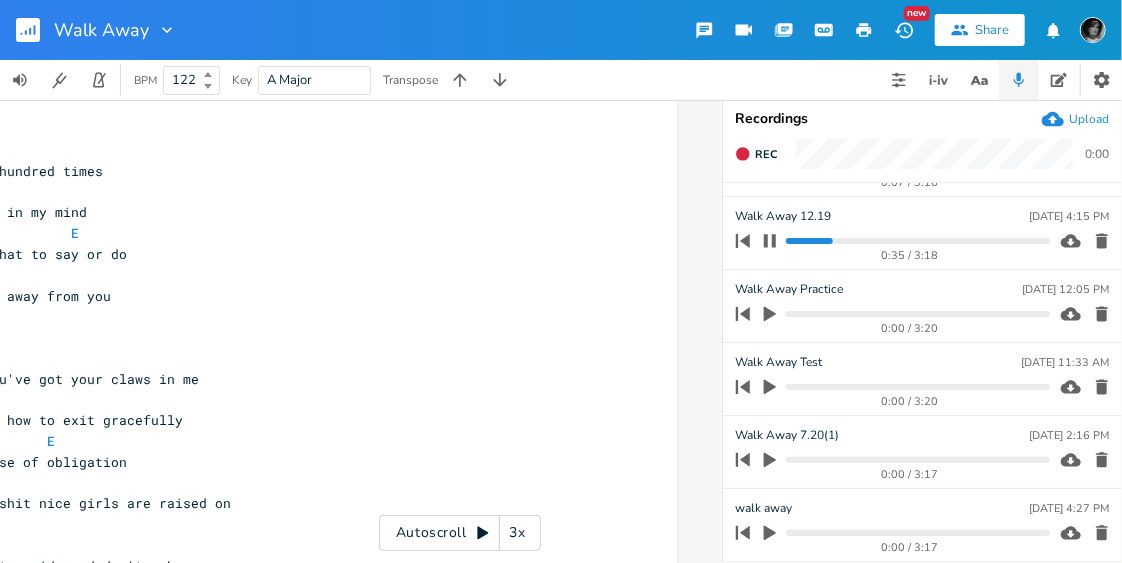 click 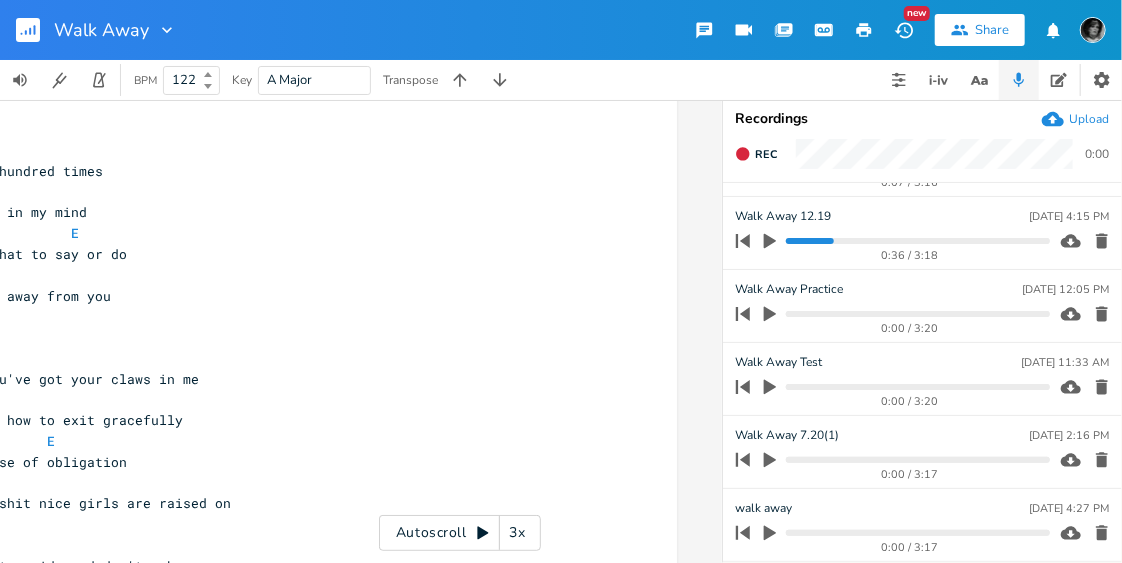 click 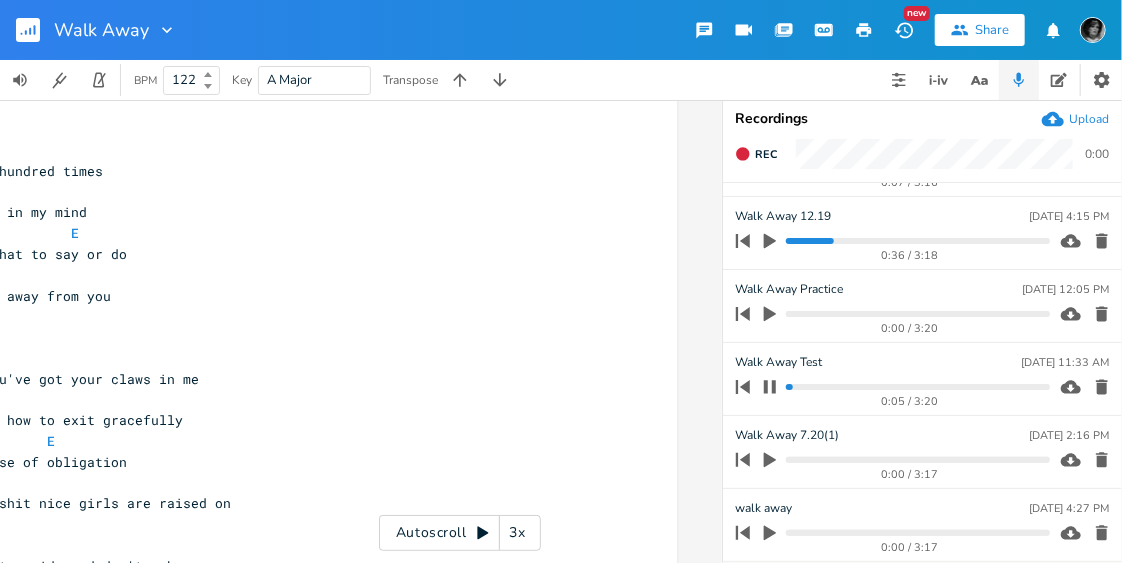 click 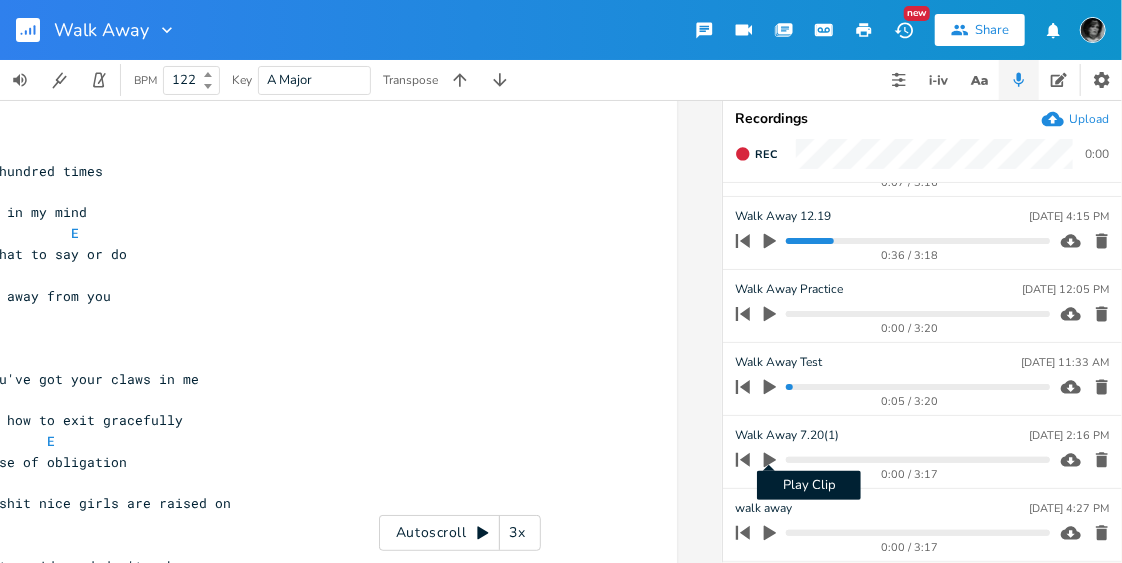 click 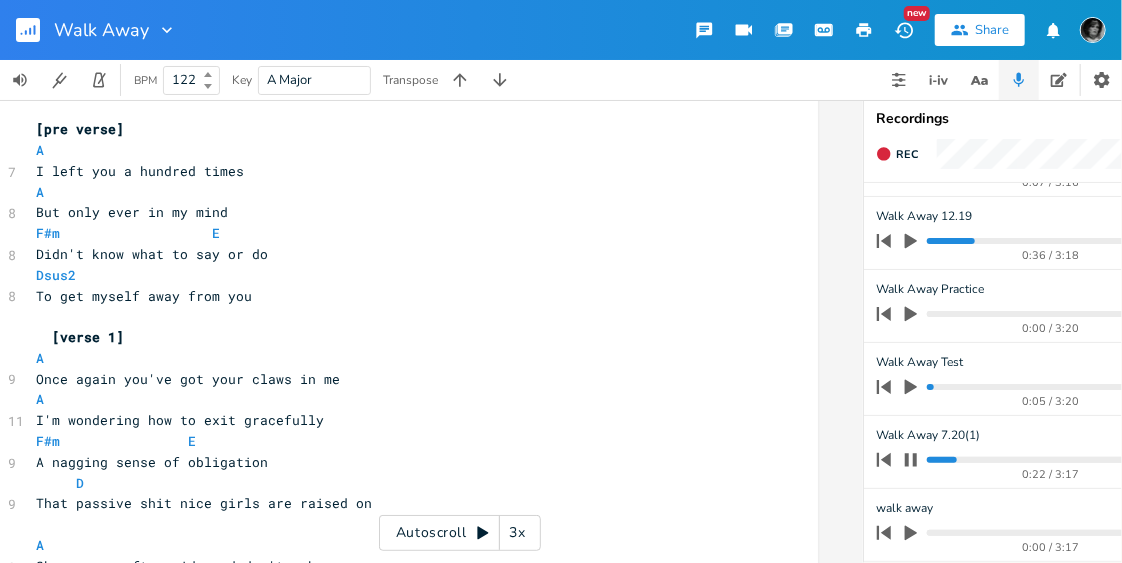 scroll, scrollTop: 0, scrollLeft: 0, axis: both 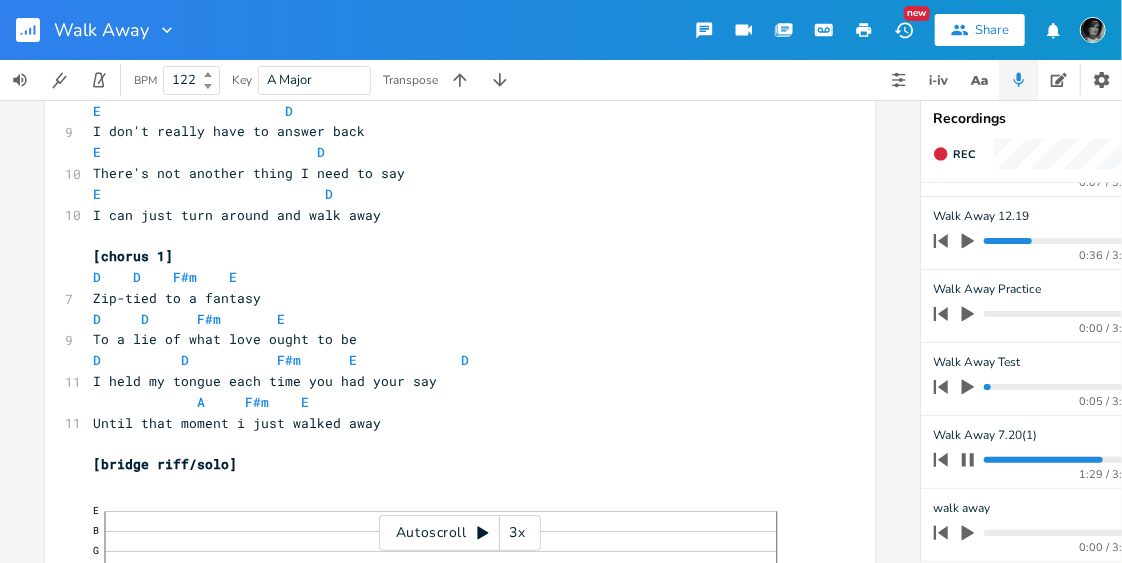 click on "I xxxxxxxxxx   3 Walk Away 8 by [PERSON_NAME] [PERSON_NAME] and [PERSON_NAME] 6 Key of A, No capo ​ intro and verse     Asus4    F#m11    E    Dsus2    chorus    D5     A    F#m     E    ​ Asus4   1 x0423x ​ F#m 1 x44200 ​ ​ ​ [Intro] Standard  A  chord then add the pinky third fret on  B  string A  to  Asus4    A  to  Asus4 ​ F#m   E   D   D ​ strum:  D - D -DU-DU or  D - D -UDU ​ [pre verse] A 7   I left you a hundred times  A 8   But only ever in my mind F#m                          E           8   Didn't know what to say or do  Dsus2 8   To get myself away from you       [verse 1]    A 9   Once again you've got your claws in me  A 11   I'm wondering how to exit gracefully F#m                      E 9   A nagging sense of obligation       D 9 That passive shit nice girls are raised on ​ A 9   Show your softer side and don't make waves A 8   Take the high road and just behave F#m                        E 8  Cliches i learned before i met you D 8 ​ [pre chorus 1] E D 11 E D 9" at bounding box center (460, 331) 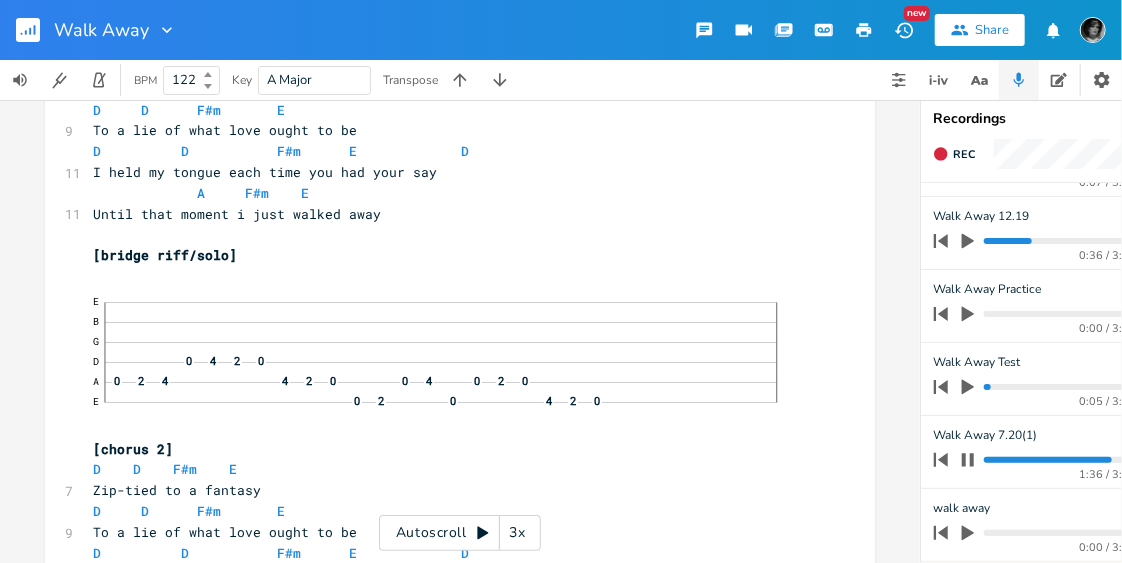 scroll, scrollTop: 1447, scrollLeft: 0, axis: vertical 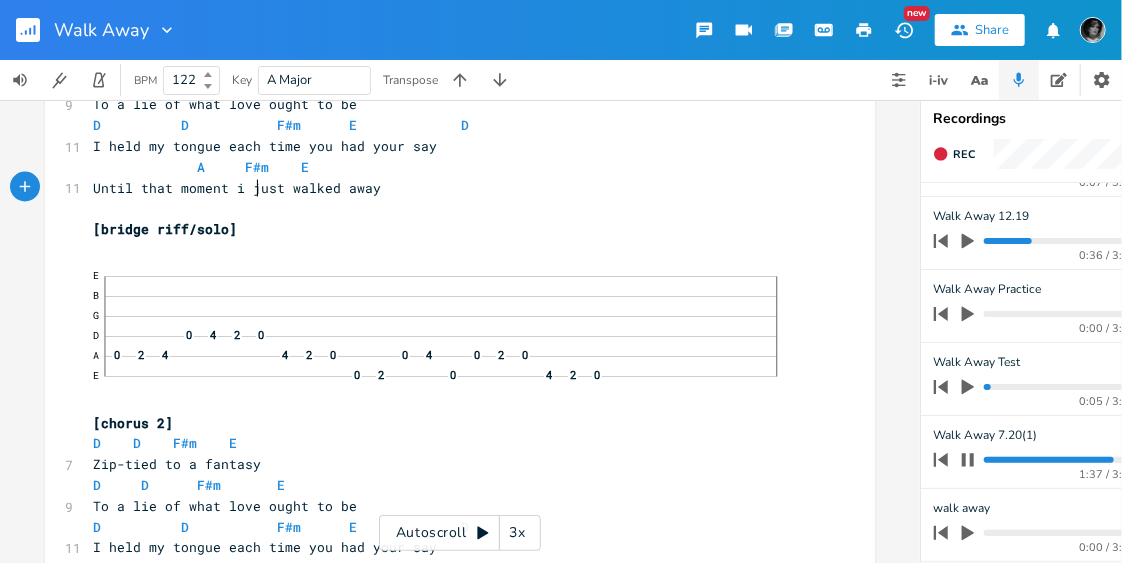 click on "Until that moment i just walked away" at bounding box center (237, 188) 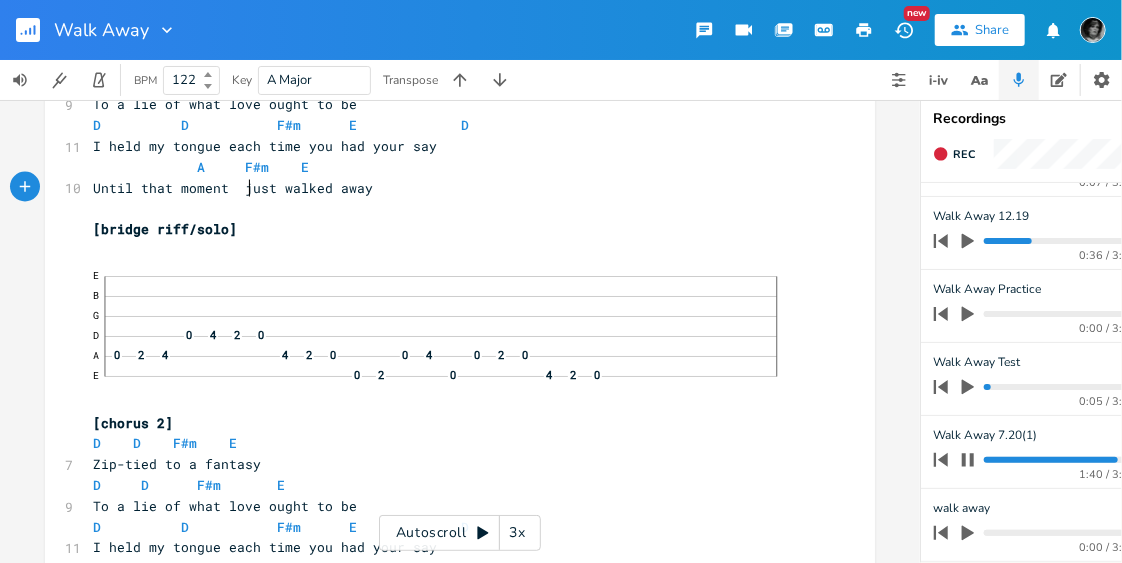 type on "I" 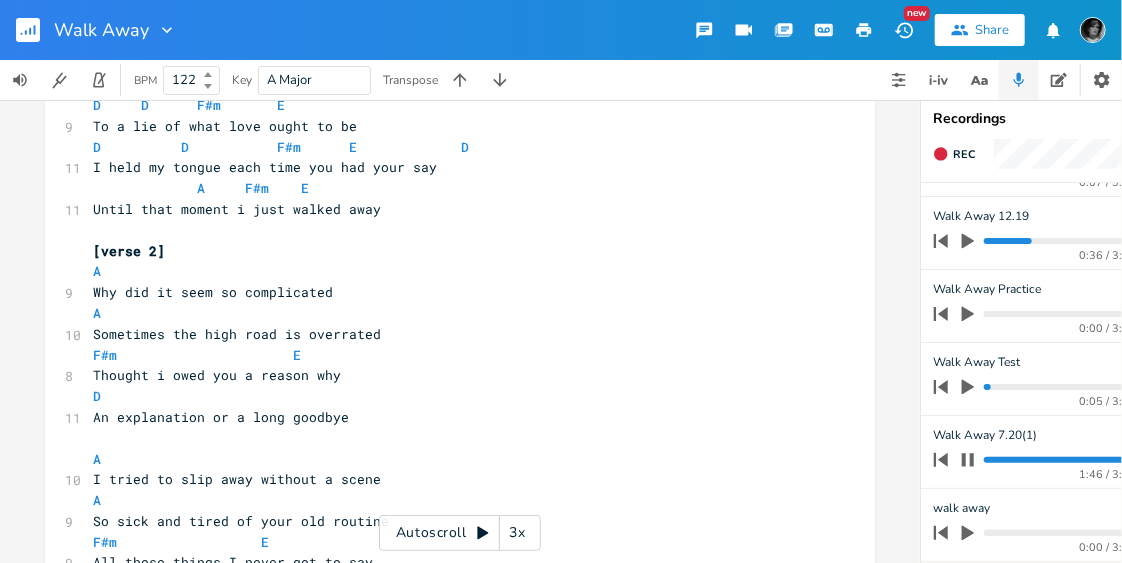 scroll, scrollTop: 1837, scrollLeft: 0, axis: vertical 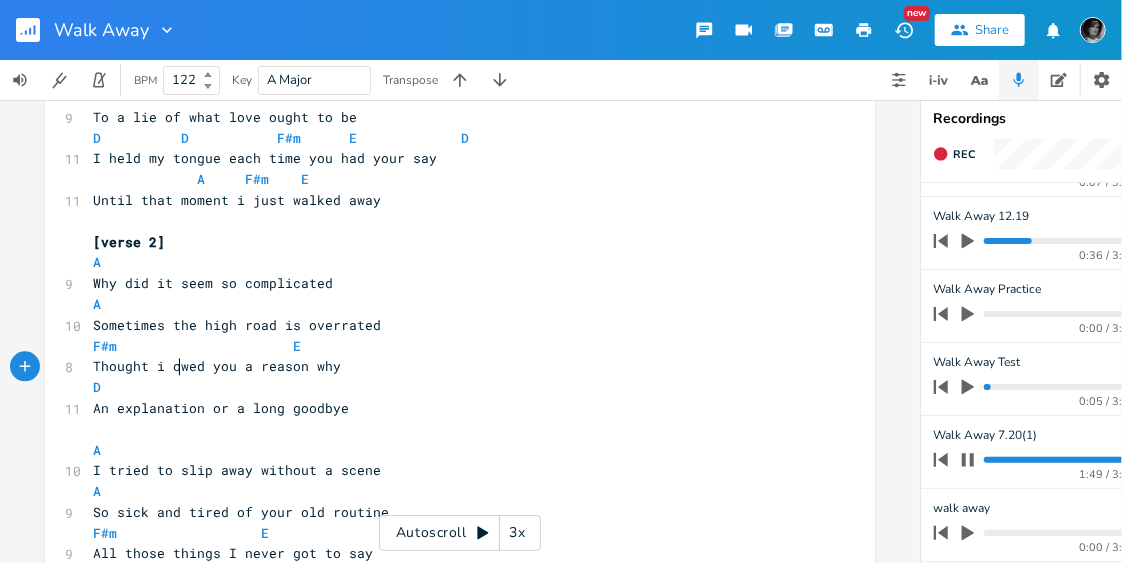click on "Thought i owed you a reason why" at bounding box center (217, 366) 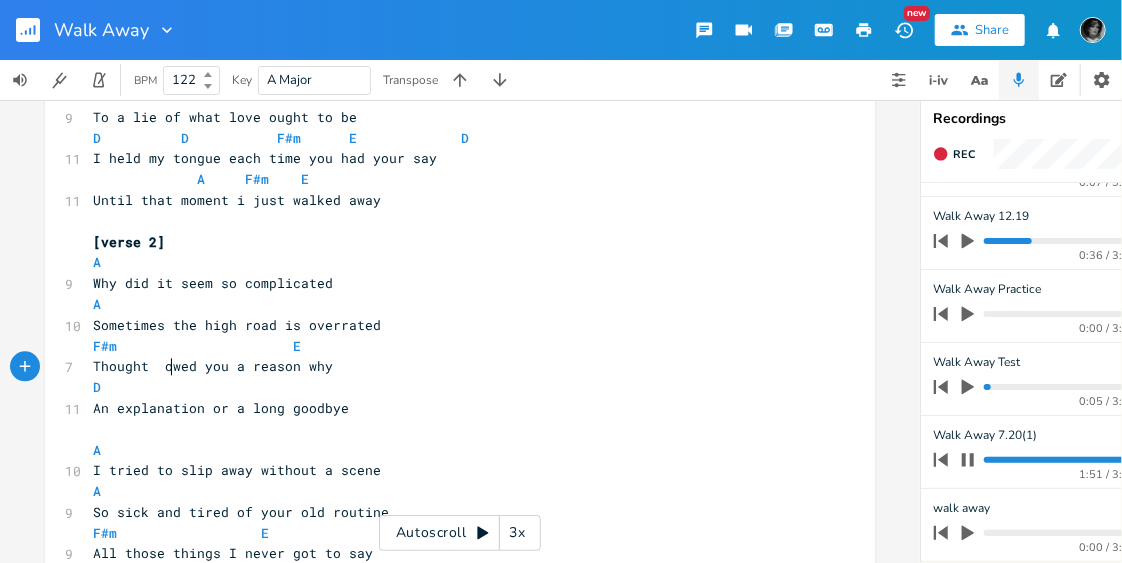 type on "I" 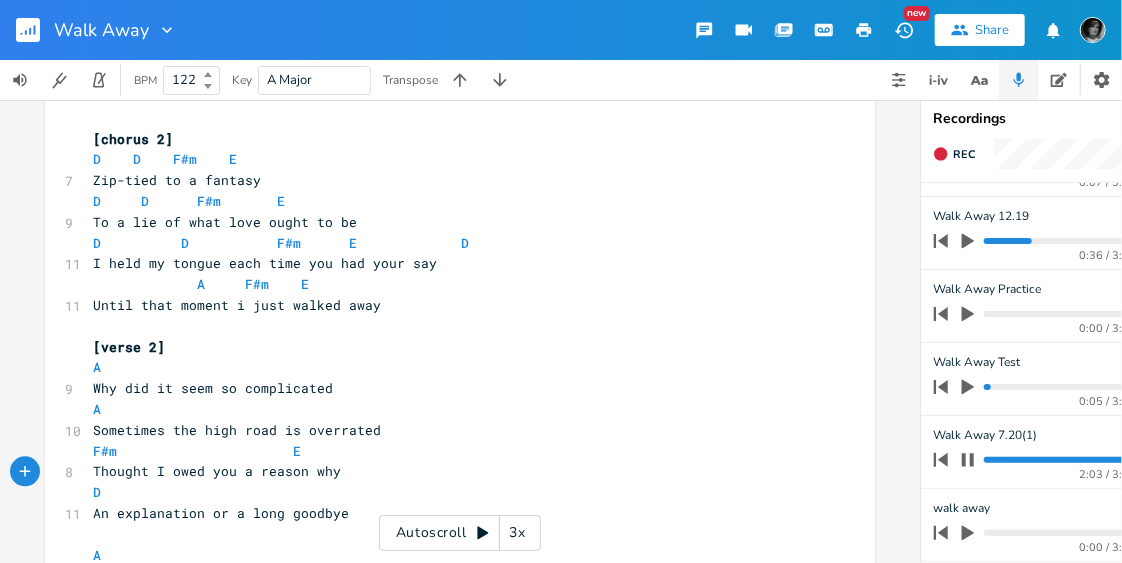 scroll, scrollTop: 1741, scrollLeft: 0, axis: vertical 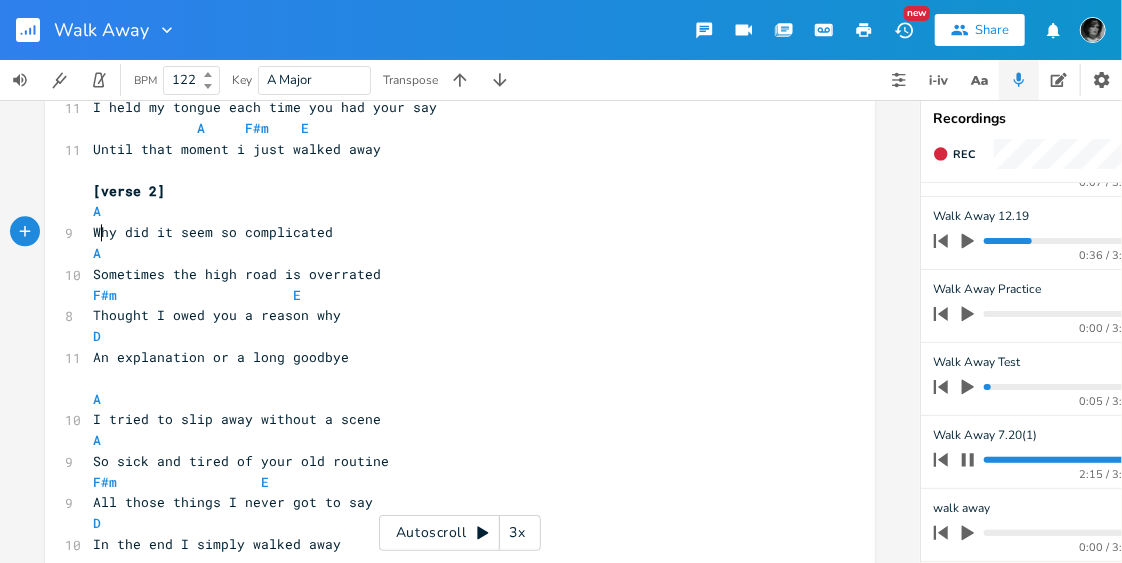 click on "Why did it seem so complicated" at bounding box center (213, 232) 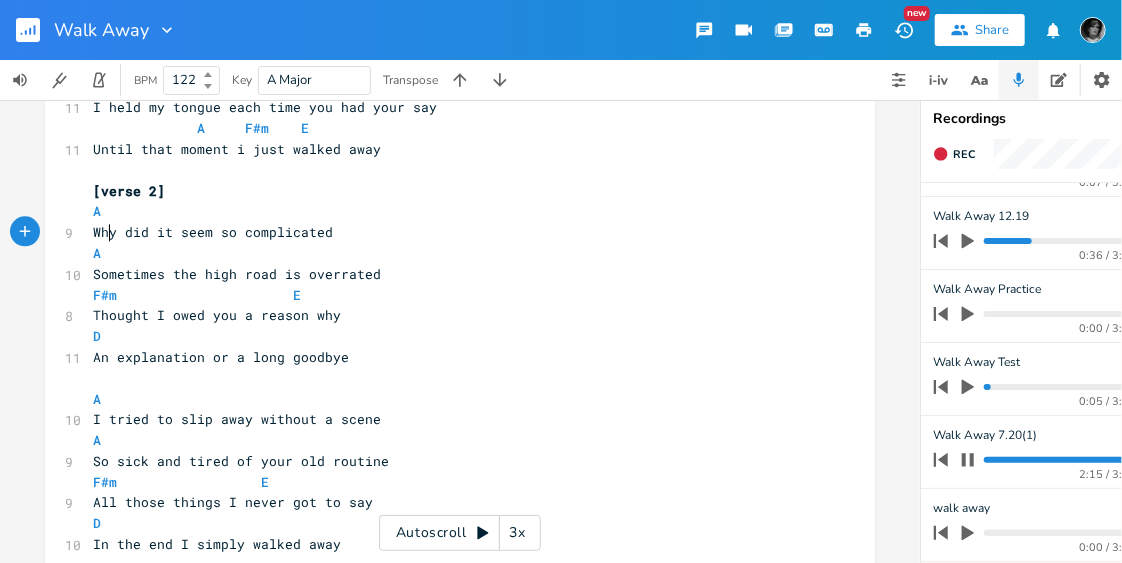 scroll, scrollTop: 0, scrollLeft: 5, axis: horizontal 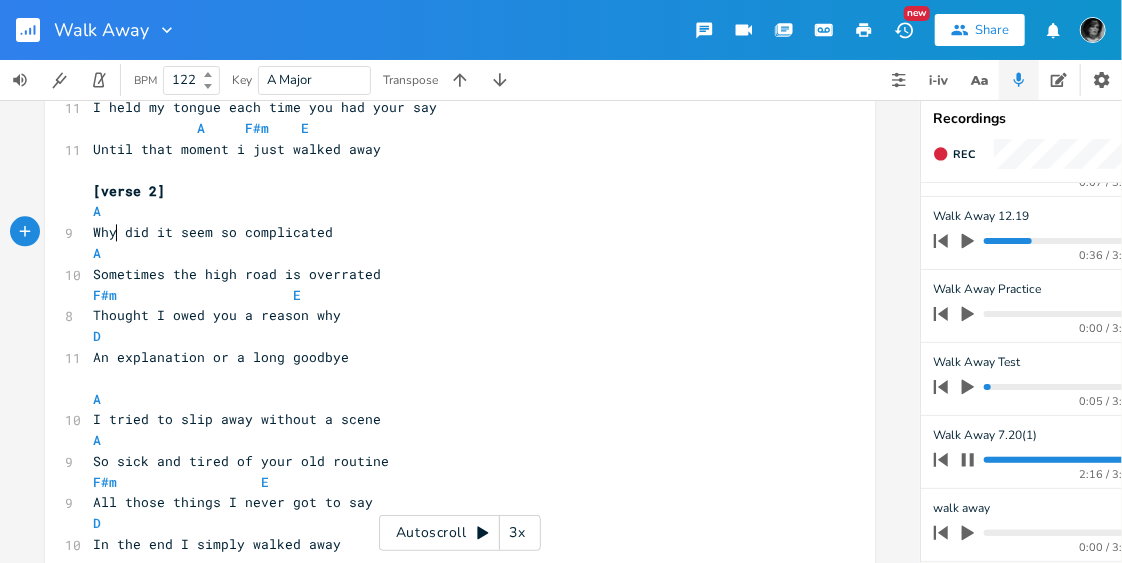type 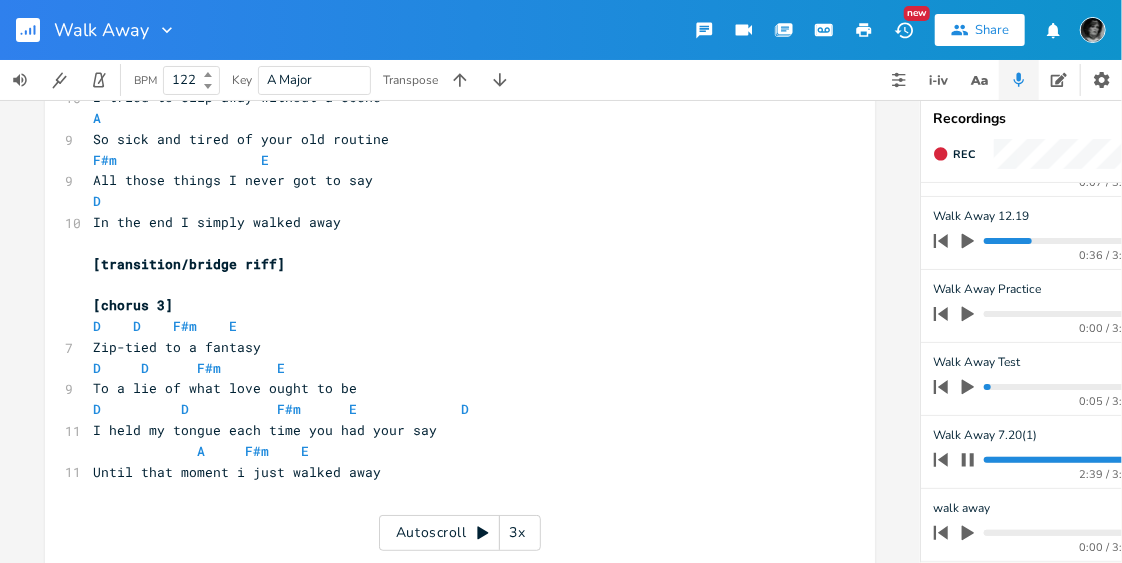 scroll, scrollTop: 2218, scrollLeft: 0, axis: vertical 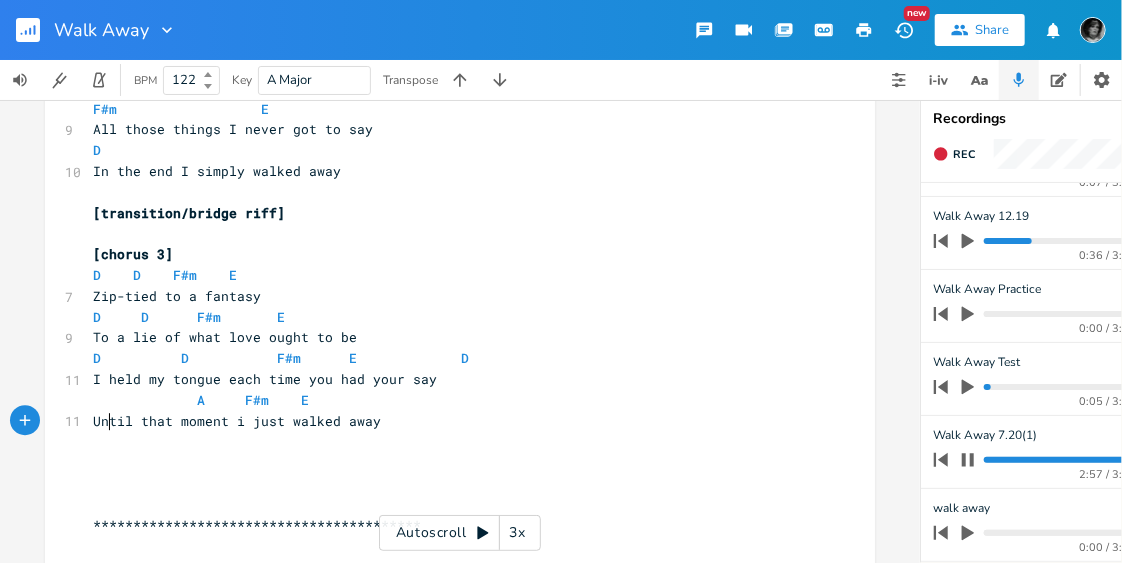 click on "Until that moment i just walked away" at bounding box center (237, 421) 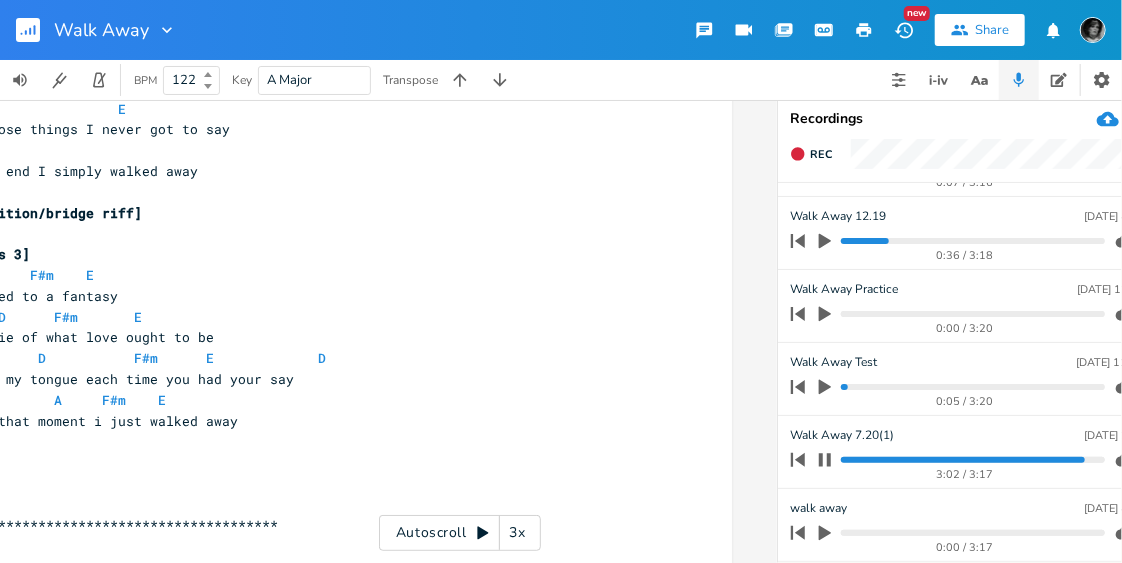 scroll, scrollTop: 0, scrollLeft: 198, axis: horizontal 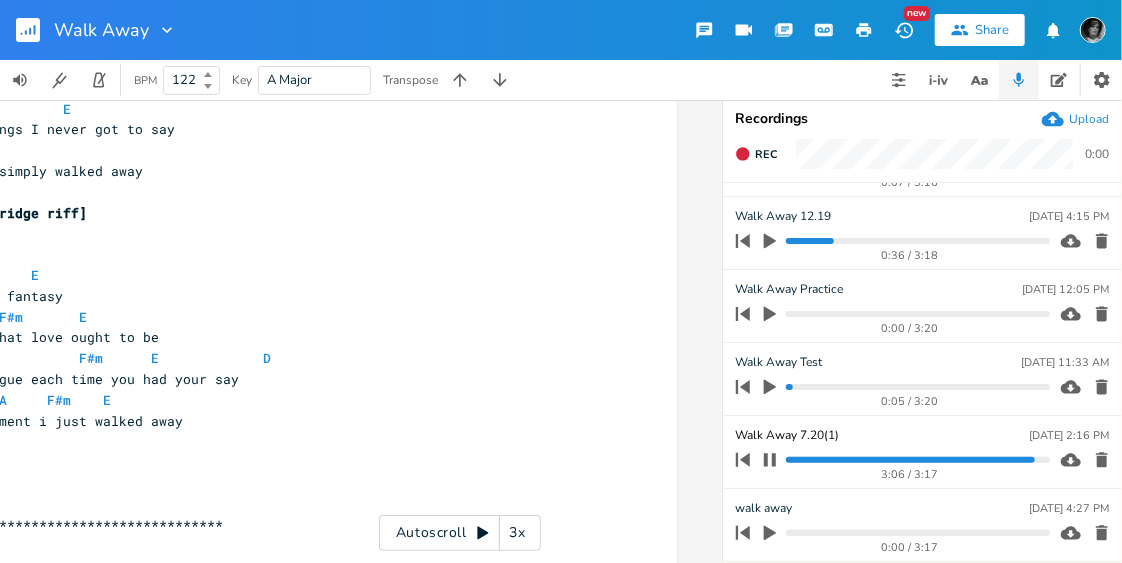 click on "Walk Away 7.20(1)" at bounding box center [787, 435] 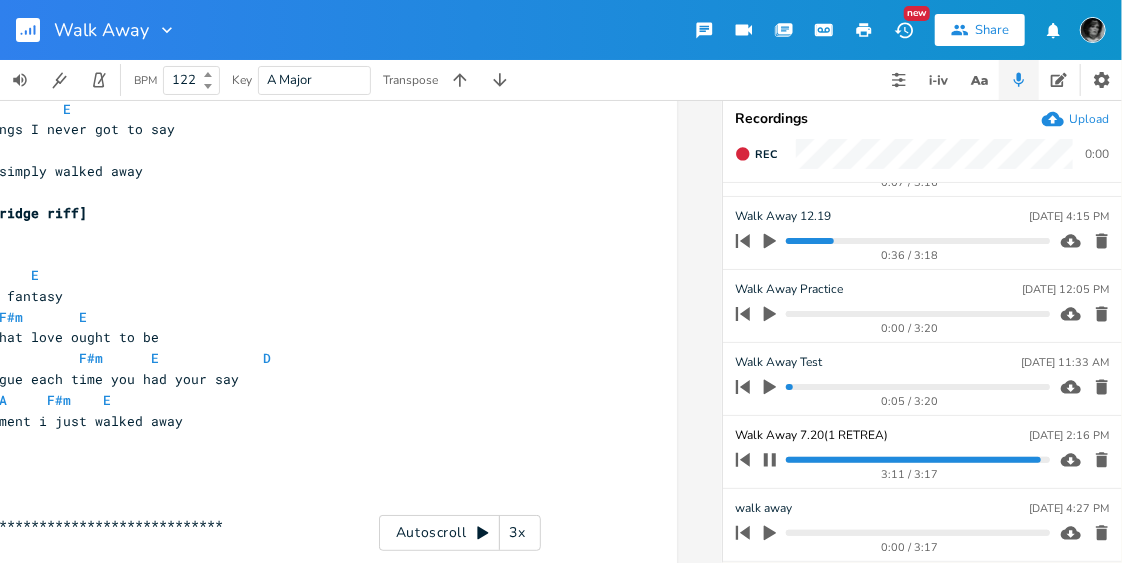type on "Walk Away 7.20(1 RETREAT)" 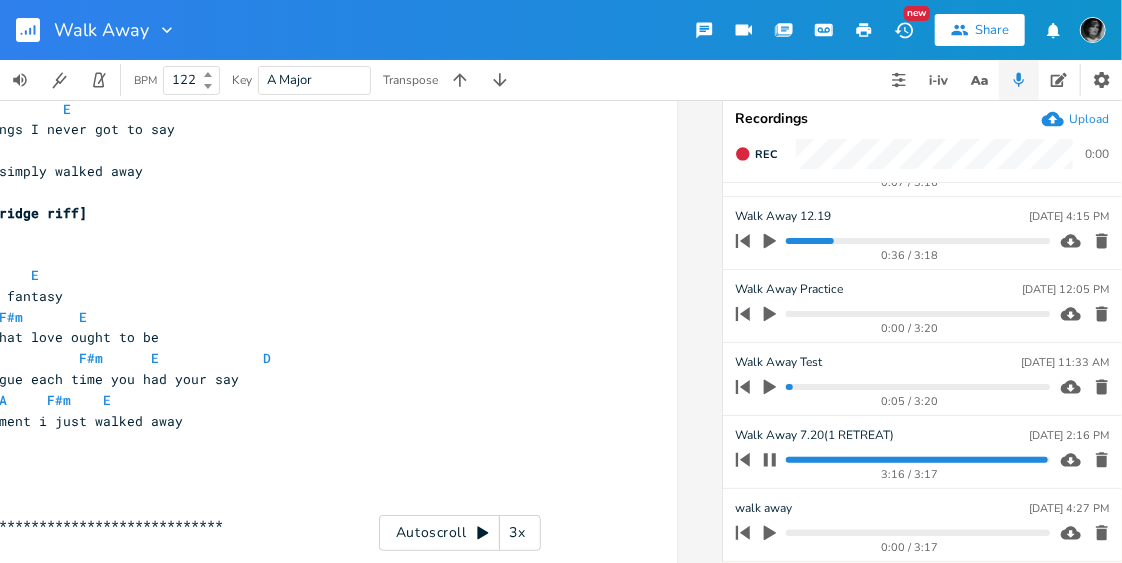 click on "xxxxxxxxxx   3 Walk Away 8 by [PERSON_NAME] [PERSON_NAME] and [PERSON_NAME] 6 Key of A, No capo ​ intro and verse     Asus4    F#m11    E    Dsus2    chorus    D5     A    F#m     E    ​ Asus4   1 x0423x ​ F#m 1 x44200 ​ ​ ​ [Intro] Standard  A  chord then add the pinky third fret on  B  string A  to  Asus4    A  to  Asus4 ​ F#m   E   D   D ​ strum:  D - D -DU-DU or  D - D -UDU ​ [pre verse] A 7   I left you a hundred times  A 8   But only ever in my mind F#m                          E           8   Didn't know what to say or do  Dsus2 8   To get myself away from you       [verse 1]    A 9   Once again you've got your claws in me  A 11   I'm wondering how to exit gracefully F#m                      E 9   A nagging sense of obligation       D 9 That passive shit nice girls are raised on ​ A 9   Show your softer side and don't make waves A 8   Take the high road and just behave F#m                        E 8  Cliches i learned before i met you D 8 ​ [pre chorus 1] E D 11 E D 9 E" at bounding box center [262, 331] 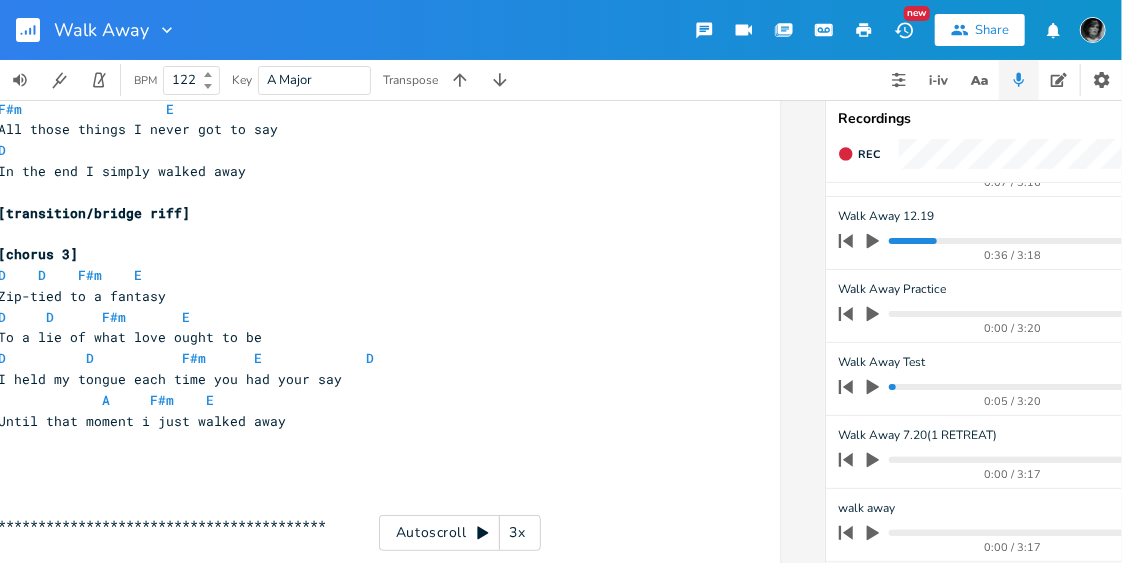 scroll, scrollTop: 0, scrollLeft: 0, axis: both 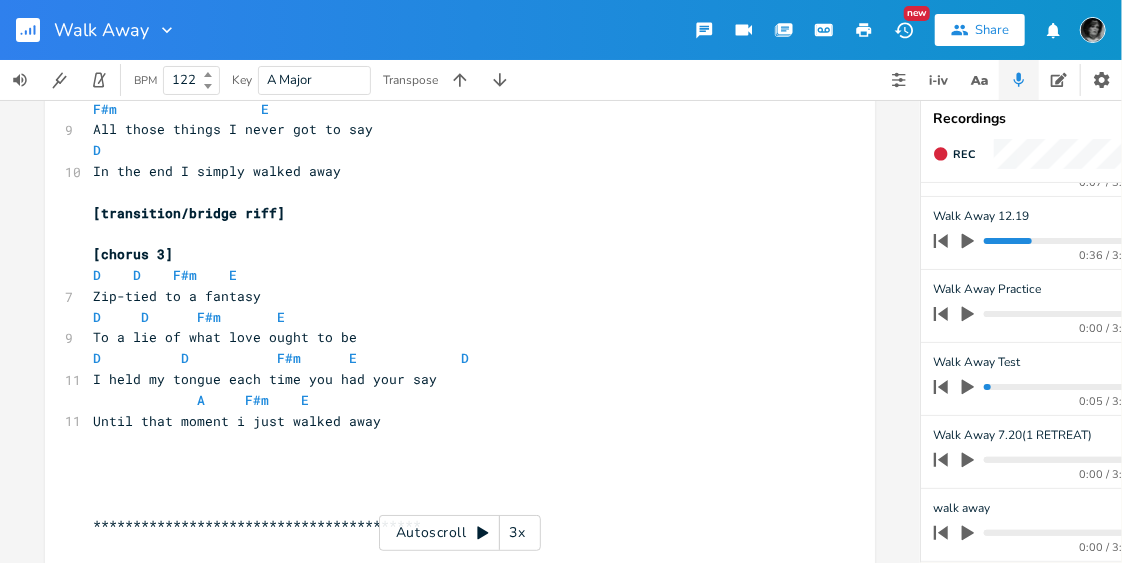 click 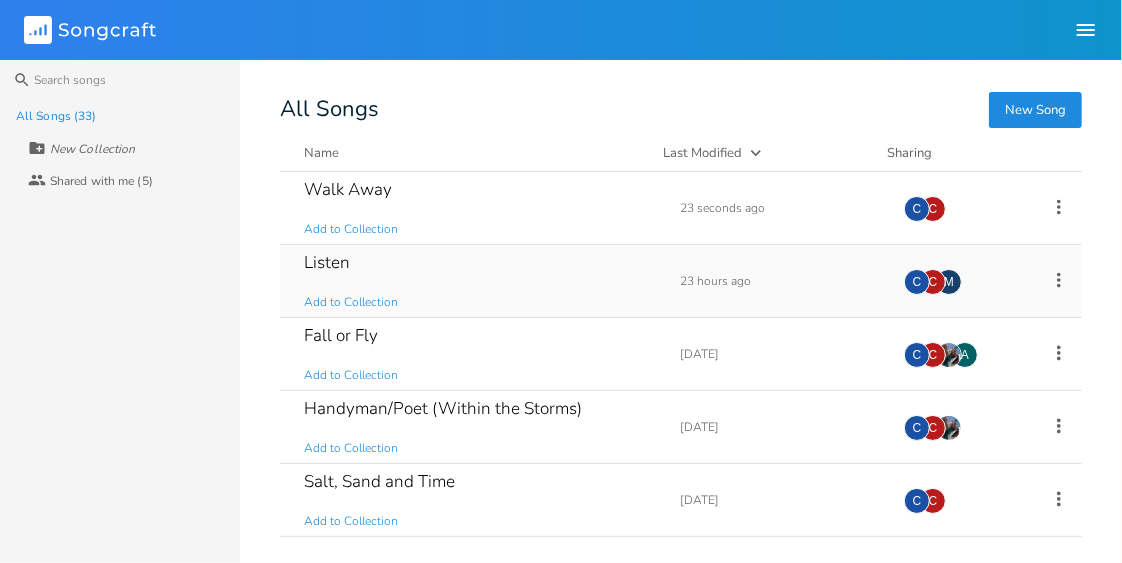 click on "Listen" at bounding box center [327, 262] 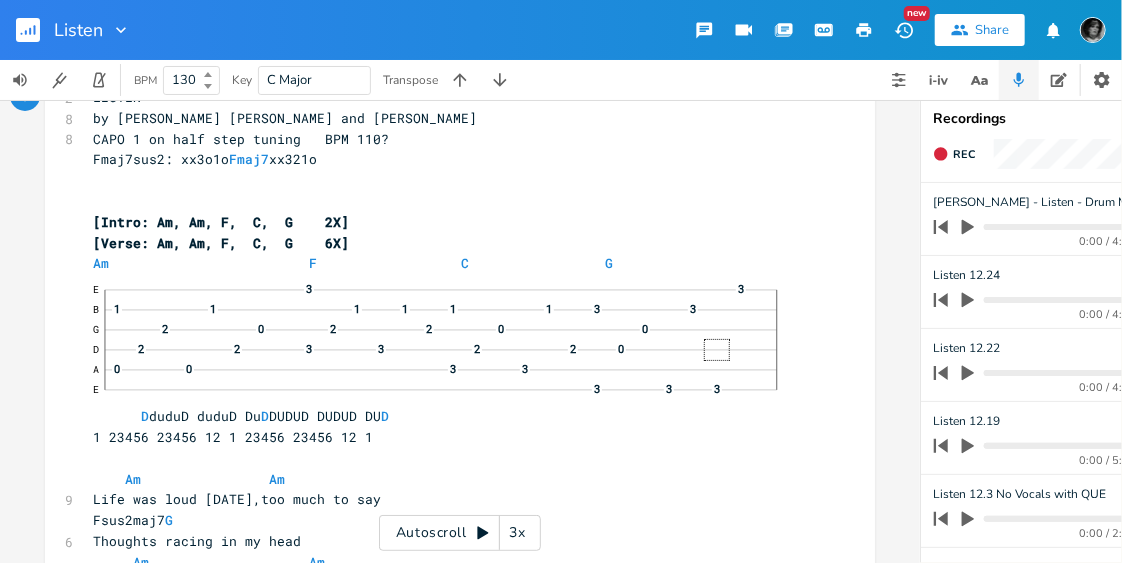 scroll, scrollTop: 0, scrollLeft: 0, axis: both 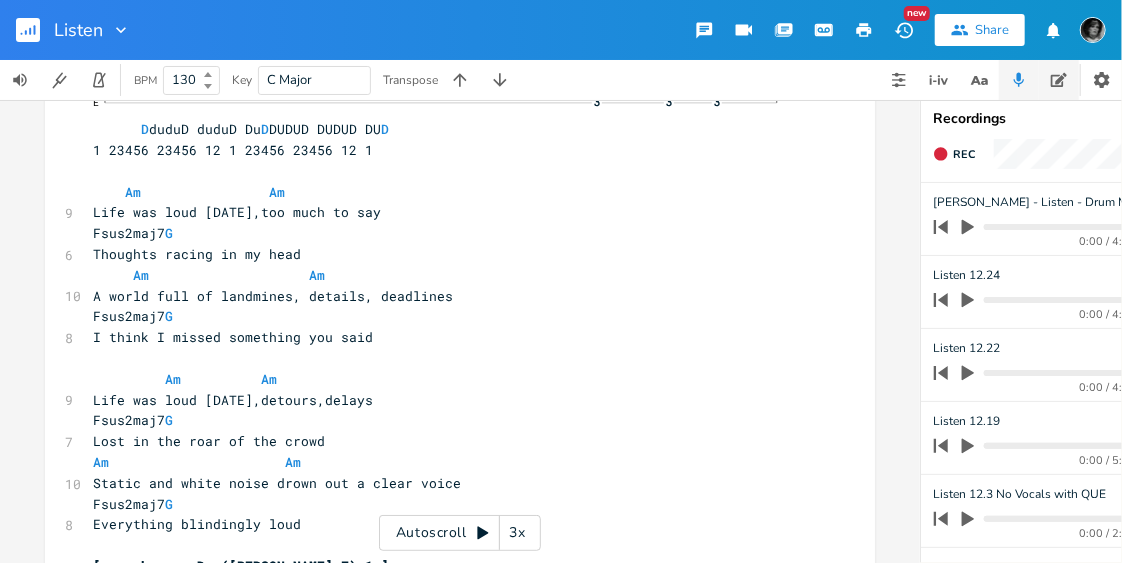 click at bounding box center [1059, 80] 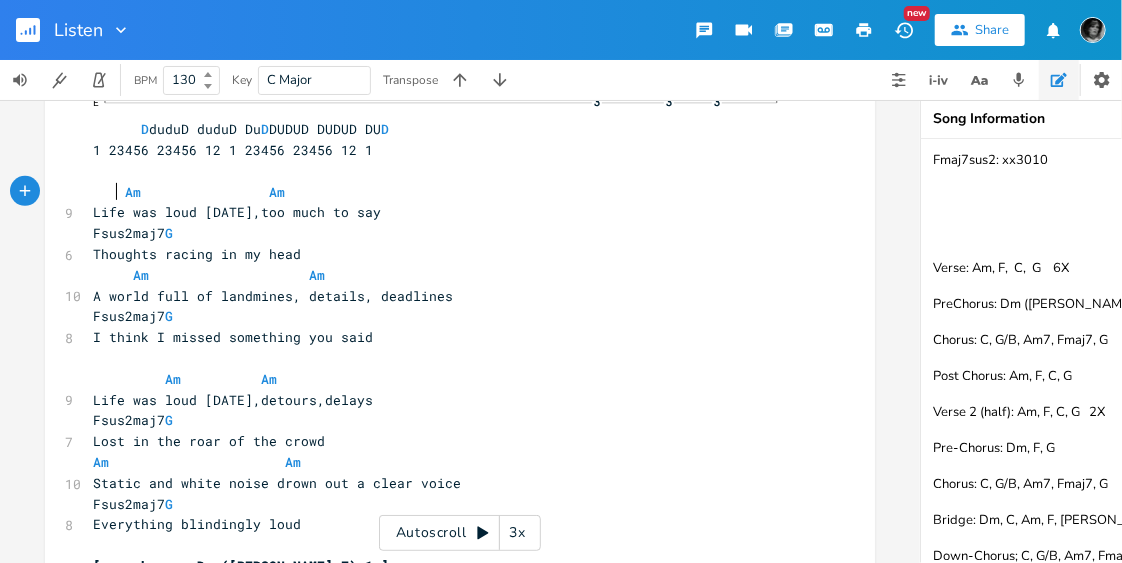 click on "Am                  Am" at bounding box center [237, 192] 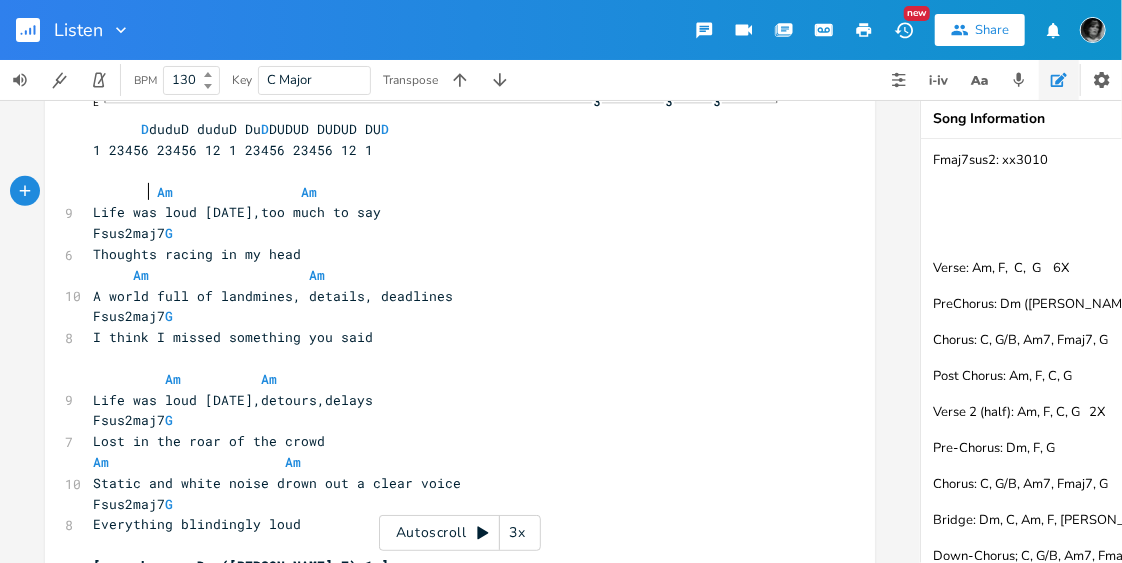 scroll, scrollTop: 0, scrollLeft: 15, axis: horizontal 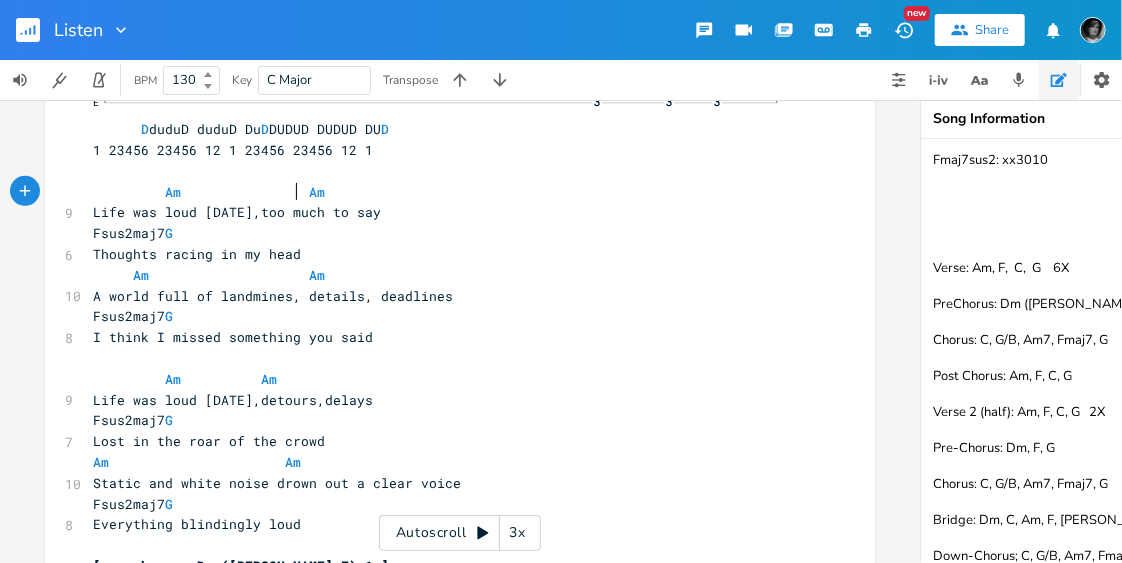 click on "Am                  Am" at bounding box center (257, 192) 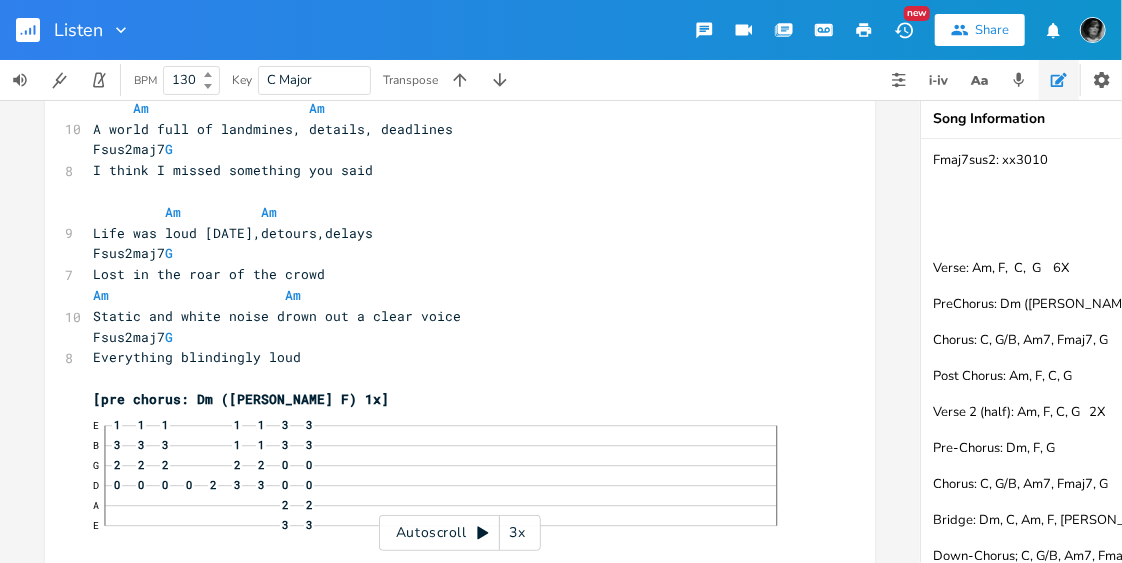 scroll, scrollTop: 531, scrollLeft: 0, axis: vertical 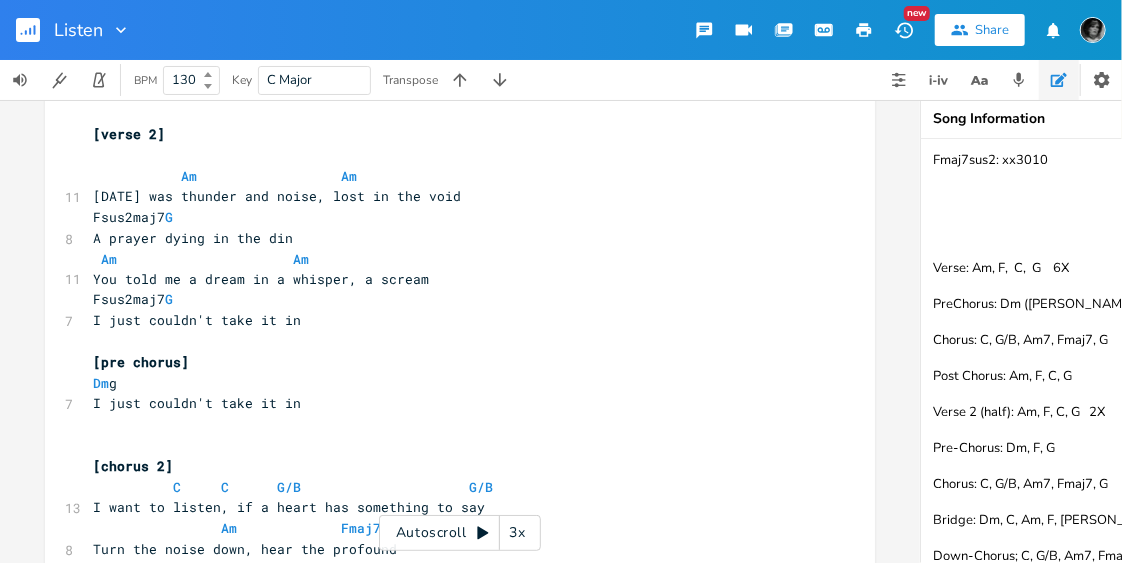 click on "xxxxxxxxxx   2 LISTEN 8 by [PERSON_NAME] [PERSON_NAME] and [PERSON_NAME]  8 CAPO 1 on half step tuning   BPM 110? Fmaj7sus2: xx3o1o      Fmaj7   xx321o ​ ​ [Intro: Am, Am, F,  C,  G    2X] [Verse: Am, Am, F,  C,  G    6X] Am                           F                    C                      G E 3 3 B 1 1 1 1 1 1 3 3 G 2 0 2 2 0 0 D 2 2 3 3 2 2 0 A 0 0 3 3 E 3 3 3        D  duduD duduD Du  D  DUDUD DUDUD DU  D       1 23456 23456 12 1 23456 23456 12 1  ​           Am            Am              9 Life was loud [DATE],too much to say    Fsus2maj7           G                              6 Thoughts racing in my head       Am                          Am   10 A world full of landmines, details, deadlines      Fsus2maj7                   G 8 I think I missed something you said ​           Am              Am 9 Life was loud [DATE],detours,delays       Fsus2maj7           G 7 Lost in the roar of the crowd Am" at bounding box center (460, 331) 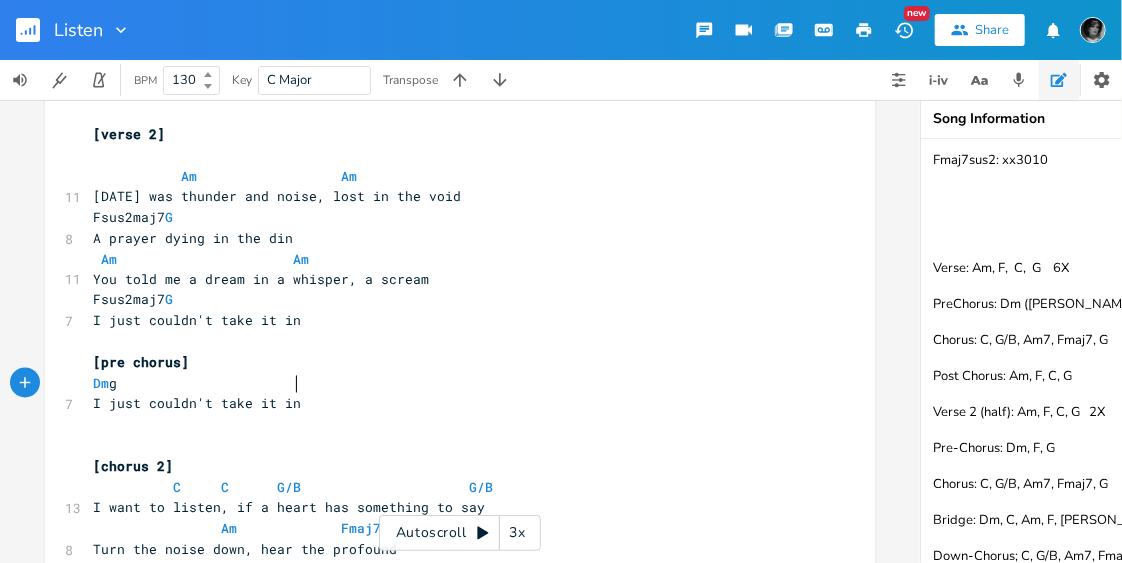 click on "Dm                        g" at bounding box center (105, 384) 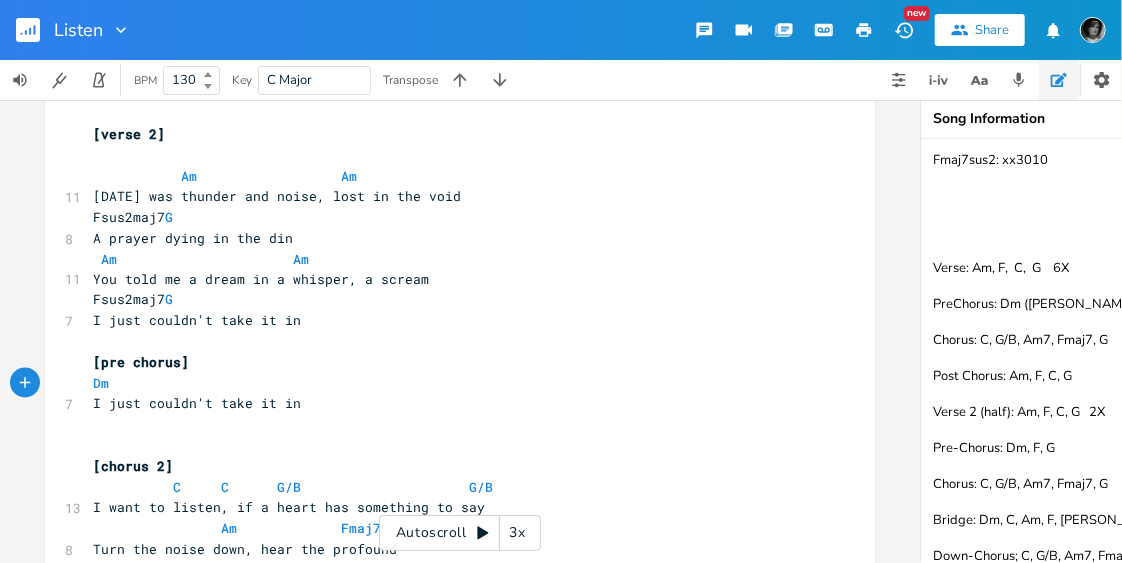 type on "G" 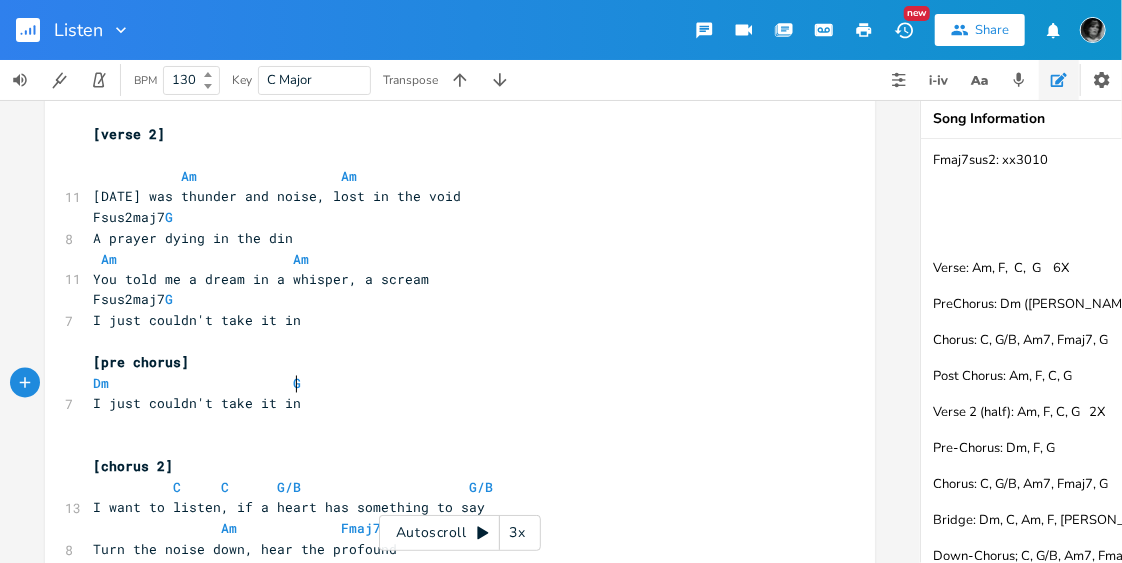 scroll, scrollTop: 0, scrollLeft: 8, axis: horizontal 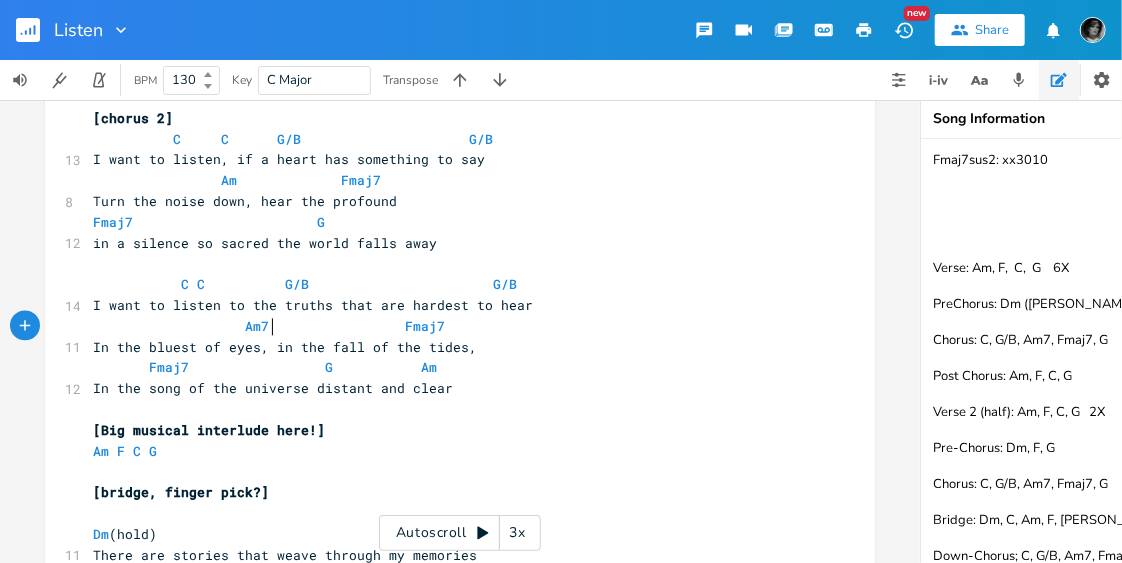 click on "Am7                   Fmaj7" at bounding box center (361, 326) 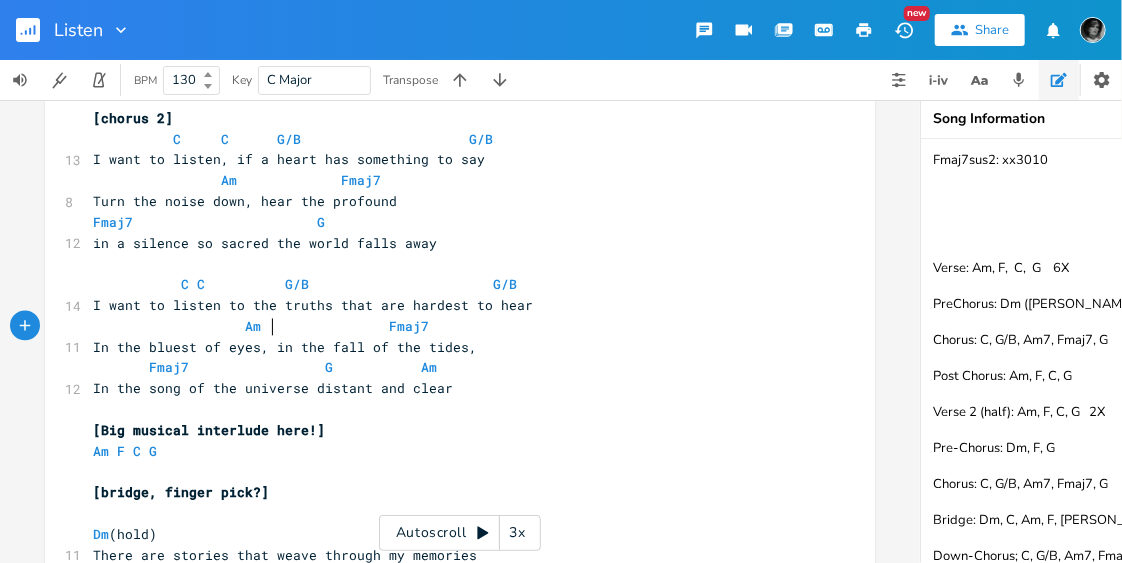 click on "Am                  Fmaj7" at bounding box center [353, 326] 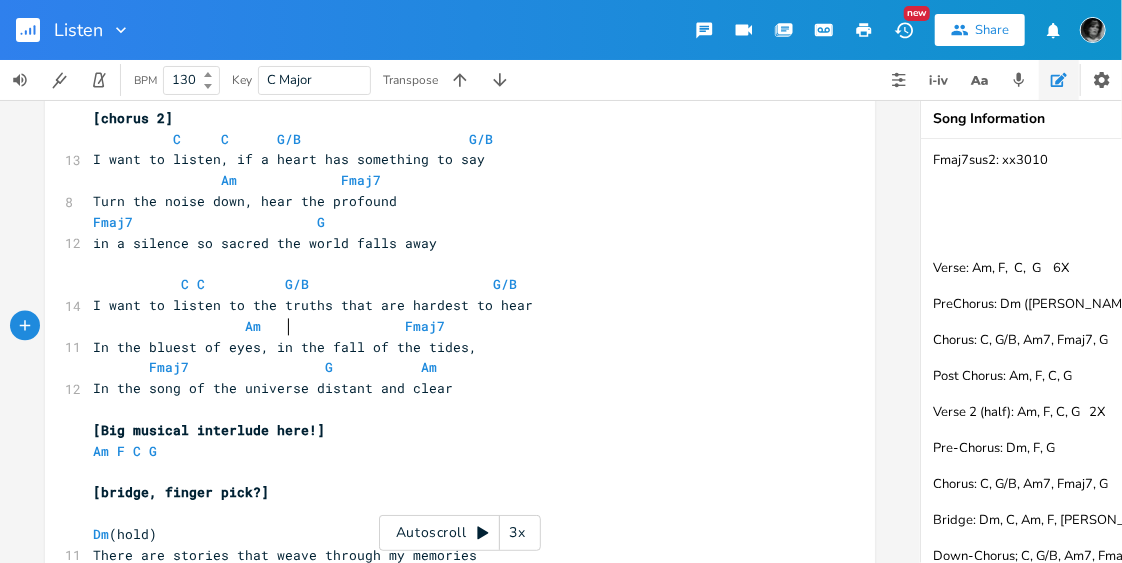 scroll, scrollTop: 0, scrollLeft: 8, axis: horizontal 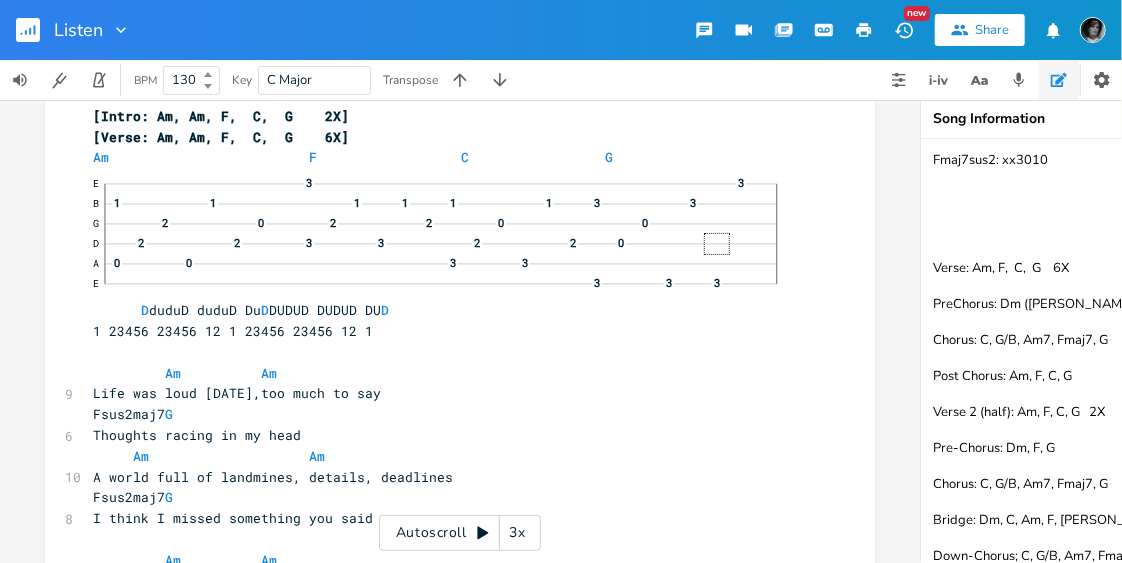 type 